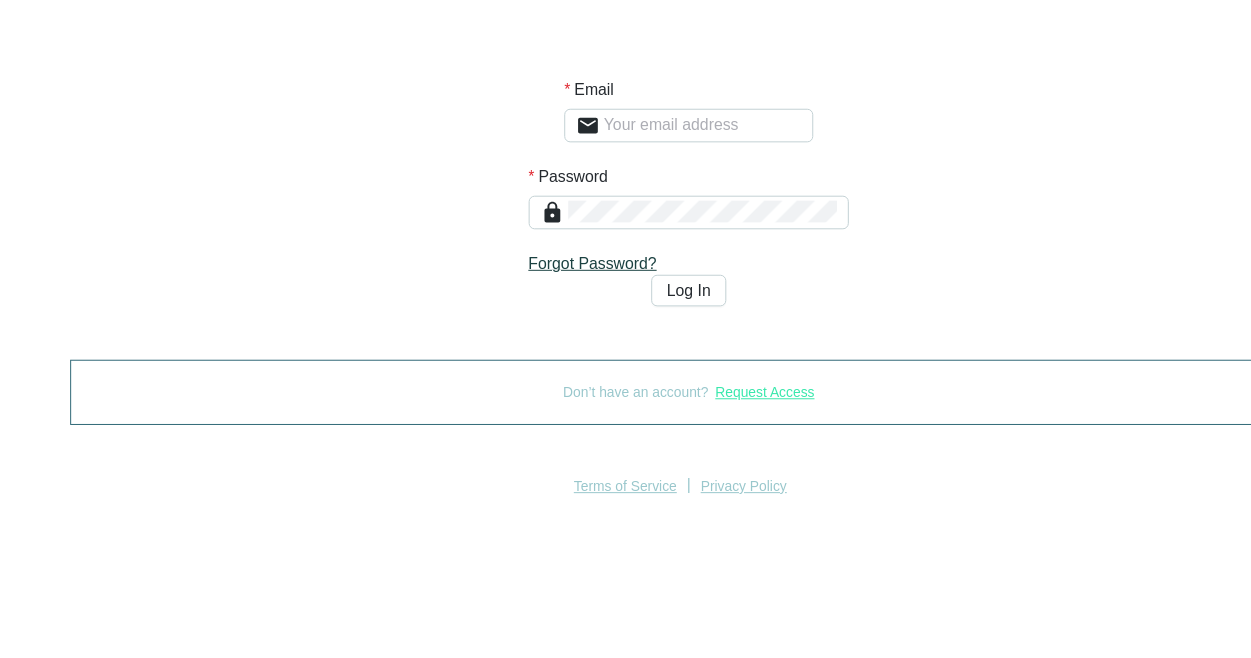 scroll, scrollTop: 0, scrollLeft: 0, axis: both 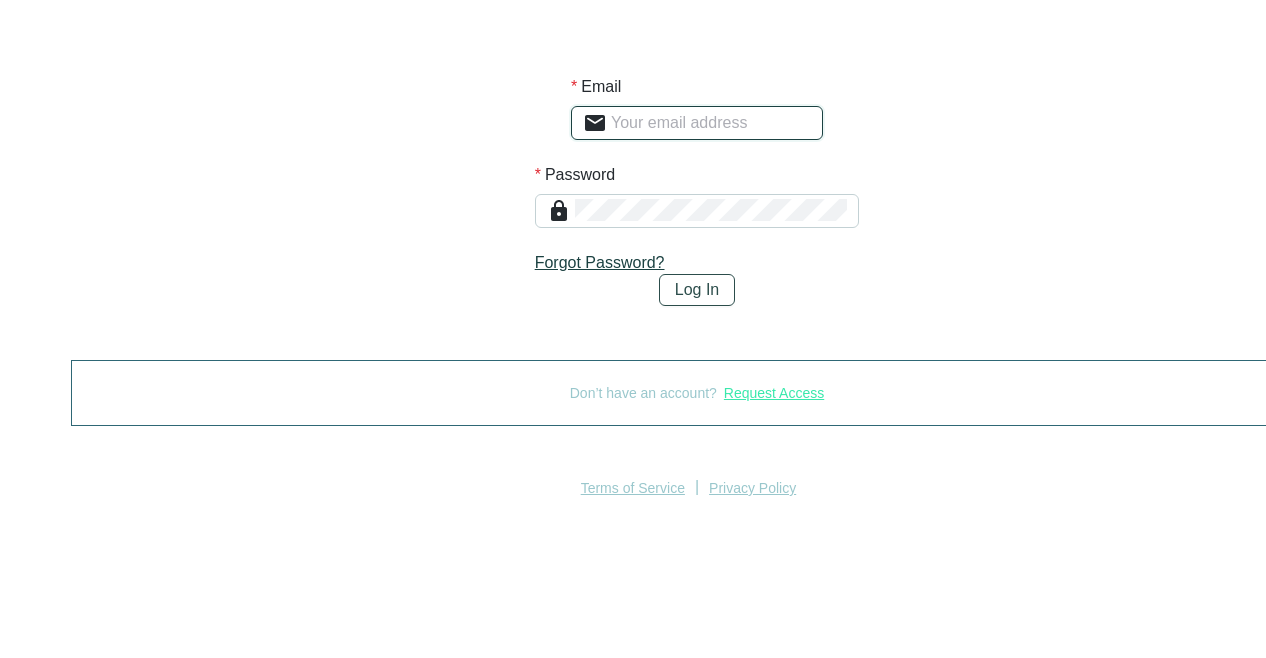 type on "[NAME]@[DOMAIN]" 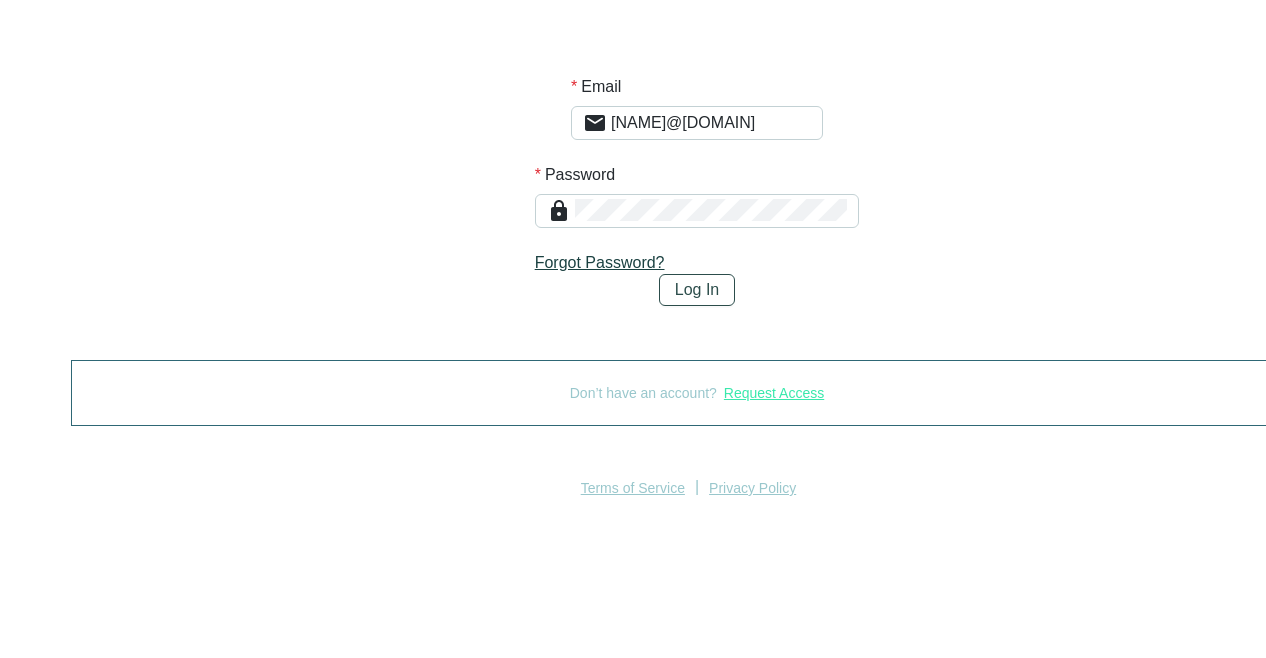 click on "Log In" at bounding box center (697, 290) 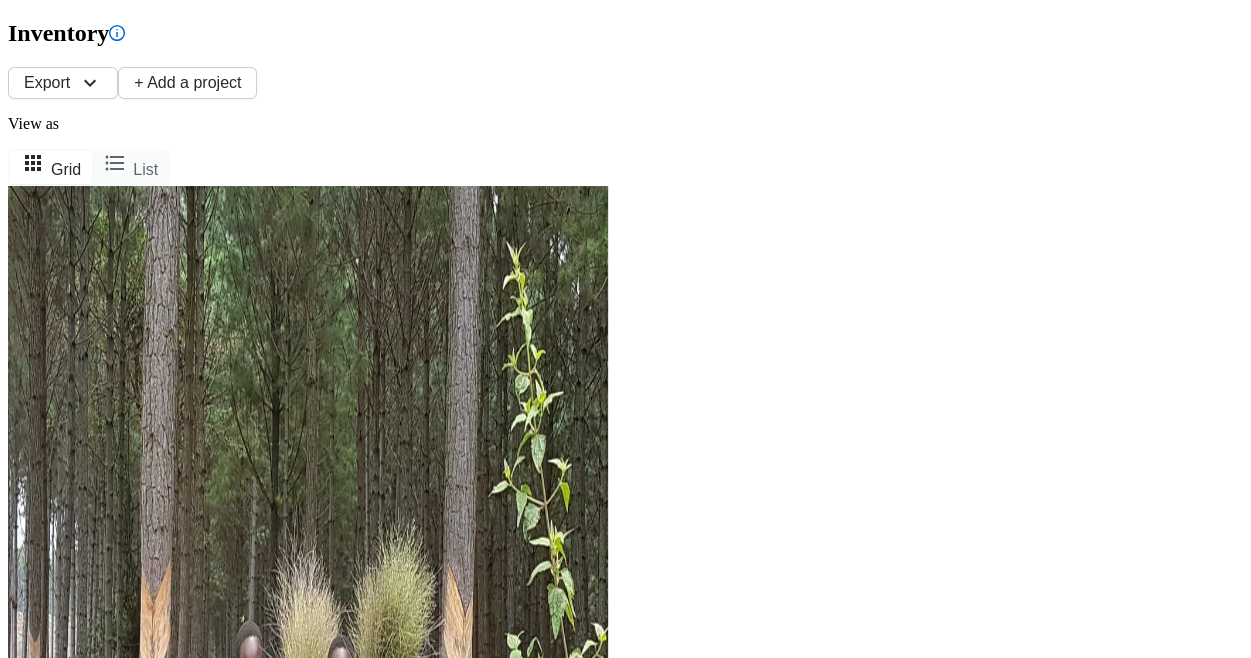 click on "Sales" at bounding box center (625, 15476) 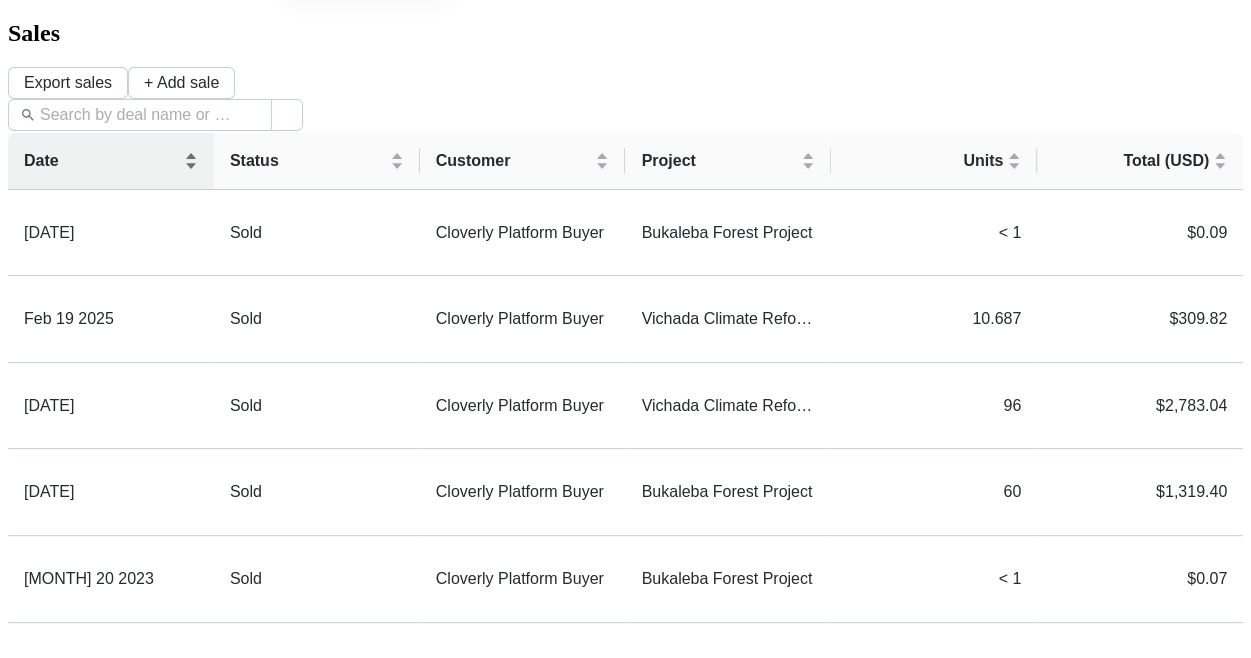 click on "Date" at bounding box center (111, 161) 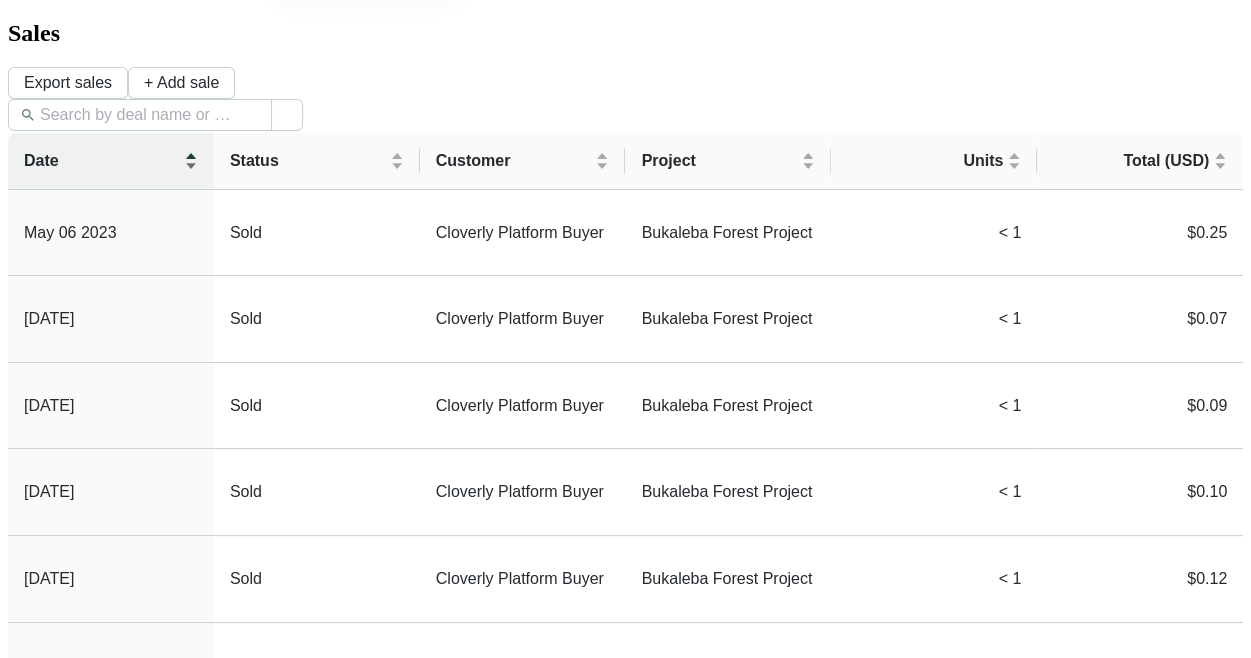 click on "Date" at bounding box center [111, 161] 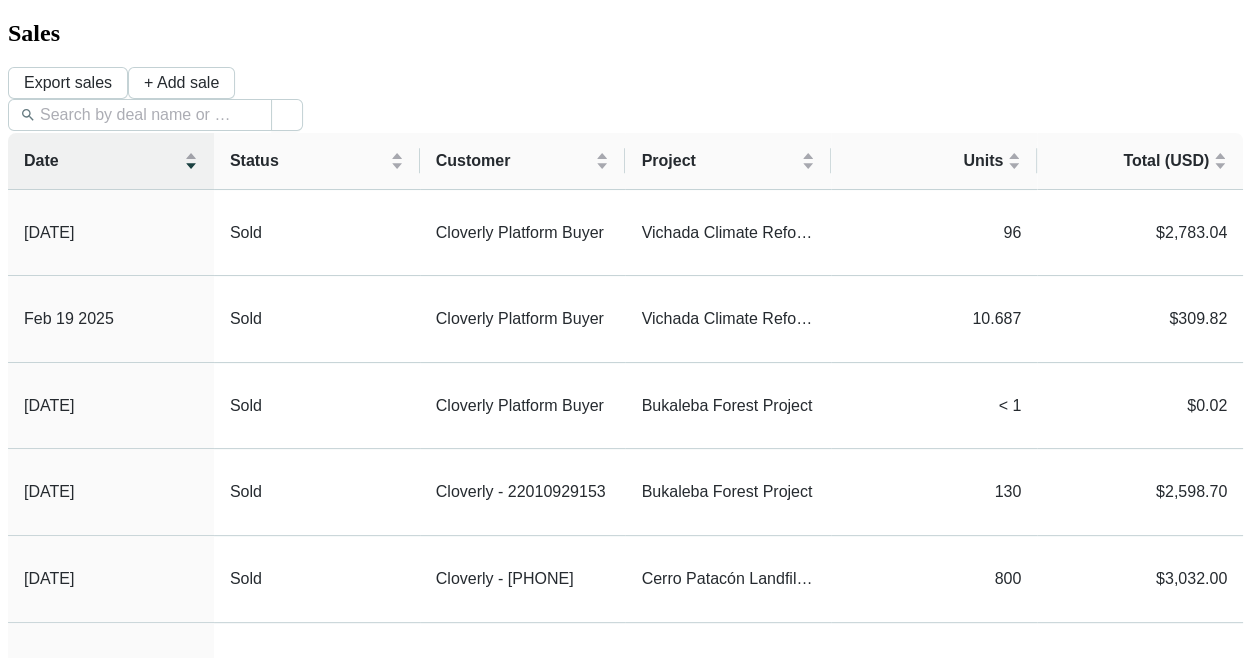 click on "Inventory" at bounding box center (51, 1160) 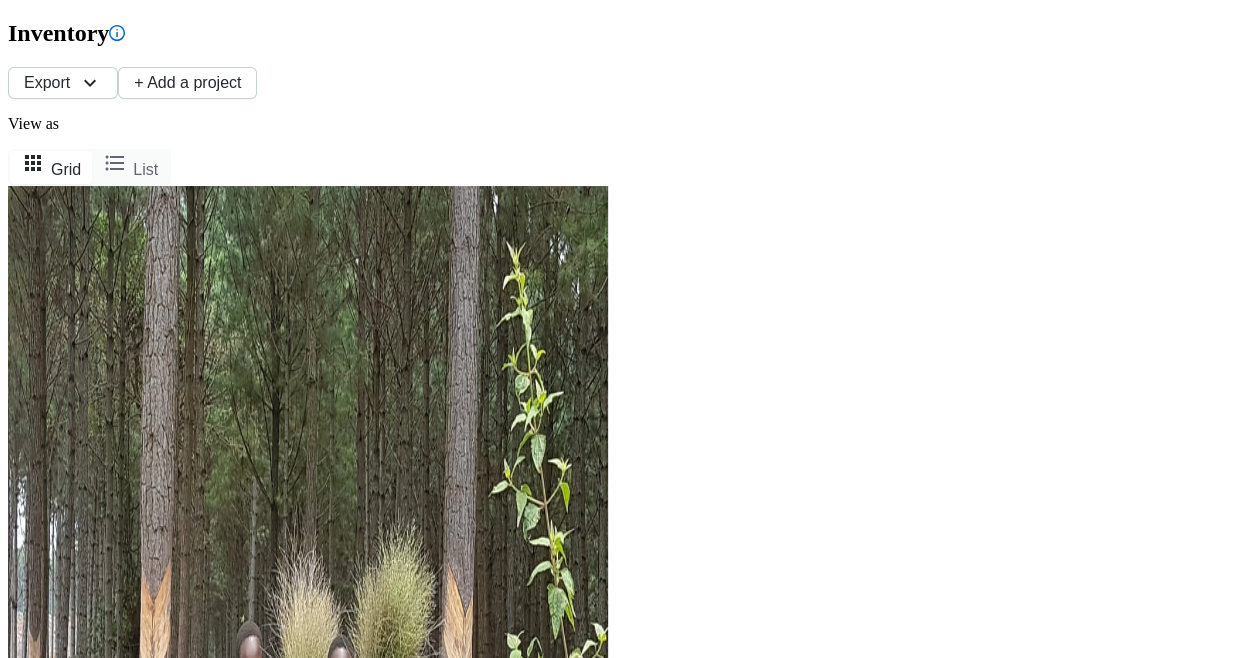 scroll, scrollTop: 200, scrollLeft: 0, axis: vertical 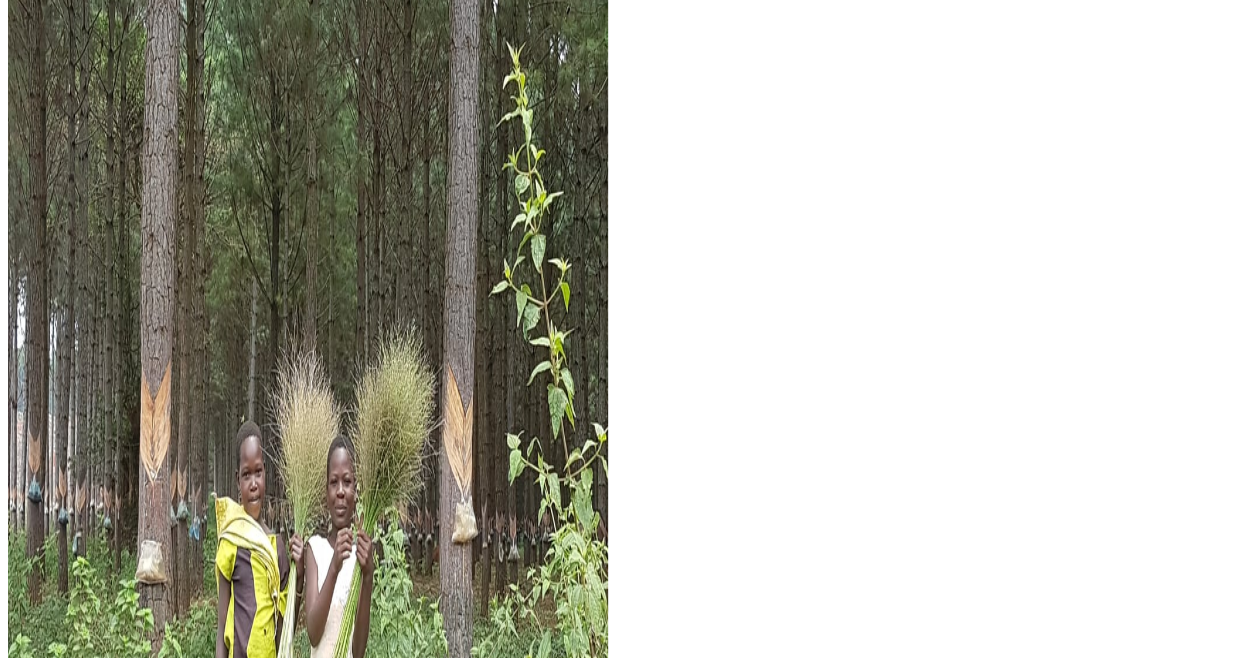 click on "View project" at bounding box center (91, 1182) 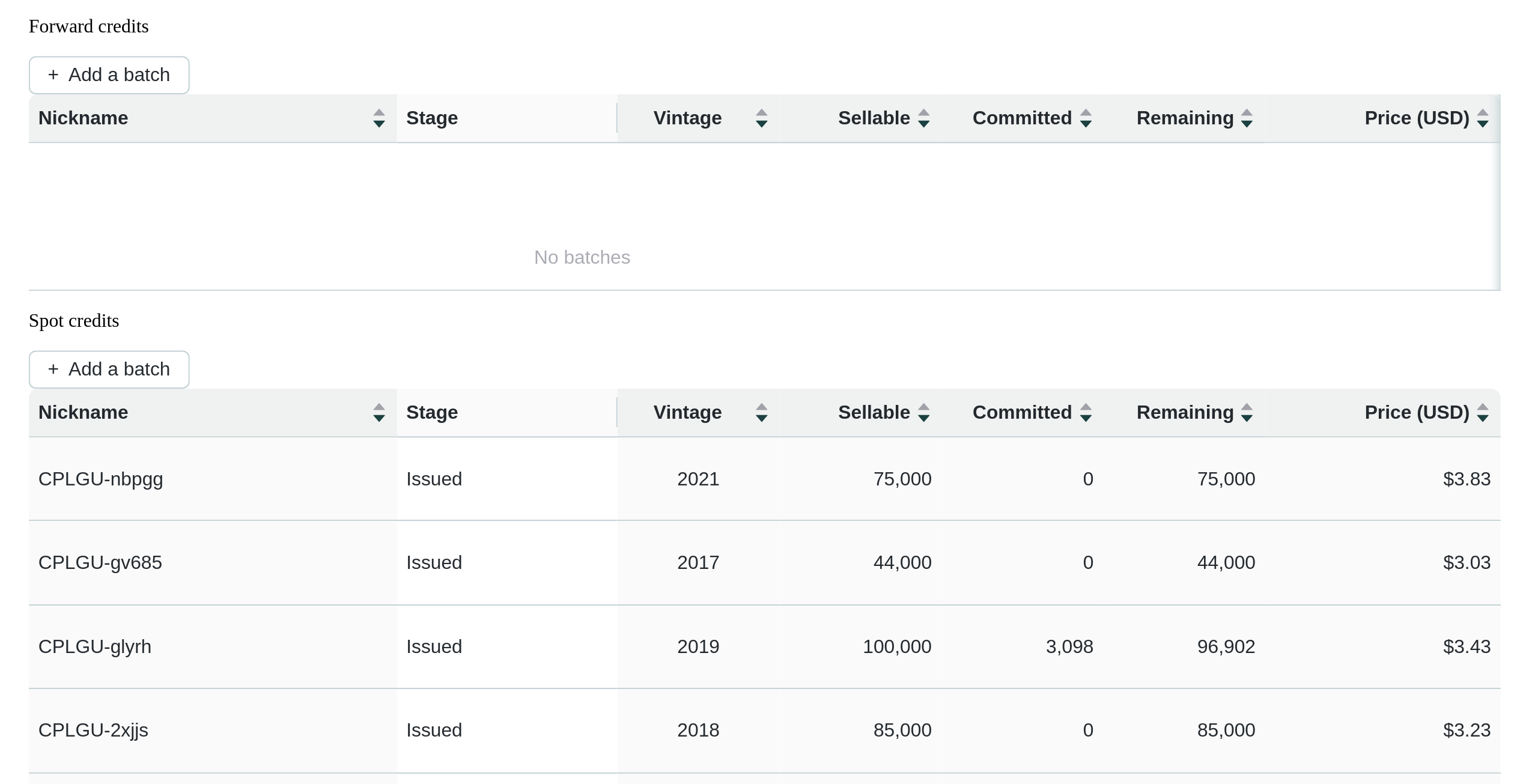 scroll, scrollTop: 0, scrollLeft: 0, axis: both 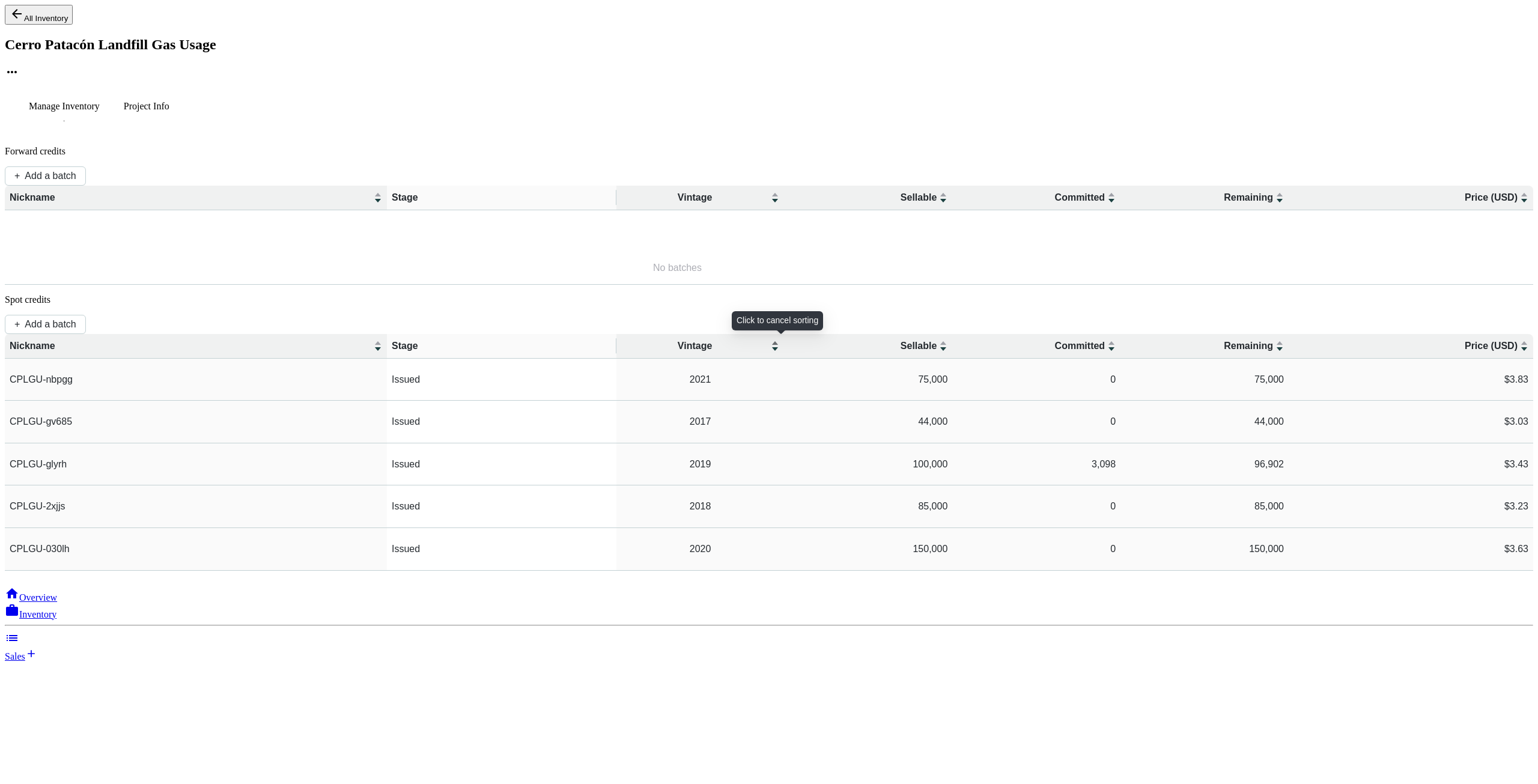 click on "Vintage" at bounding box center (701, 346) 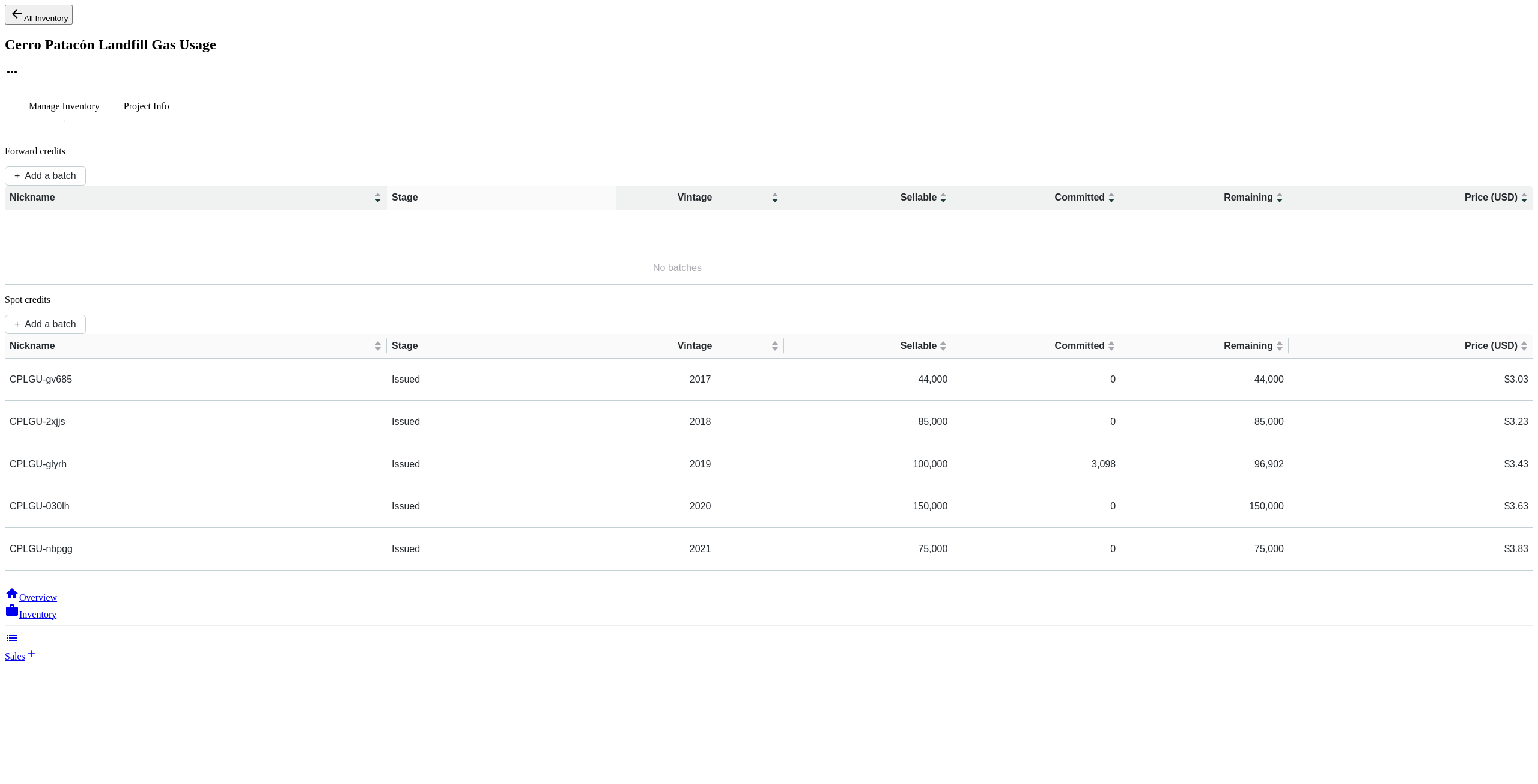 click on "Manage Inventory Project Info" at bounding box center [769, 109] 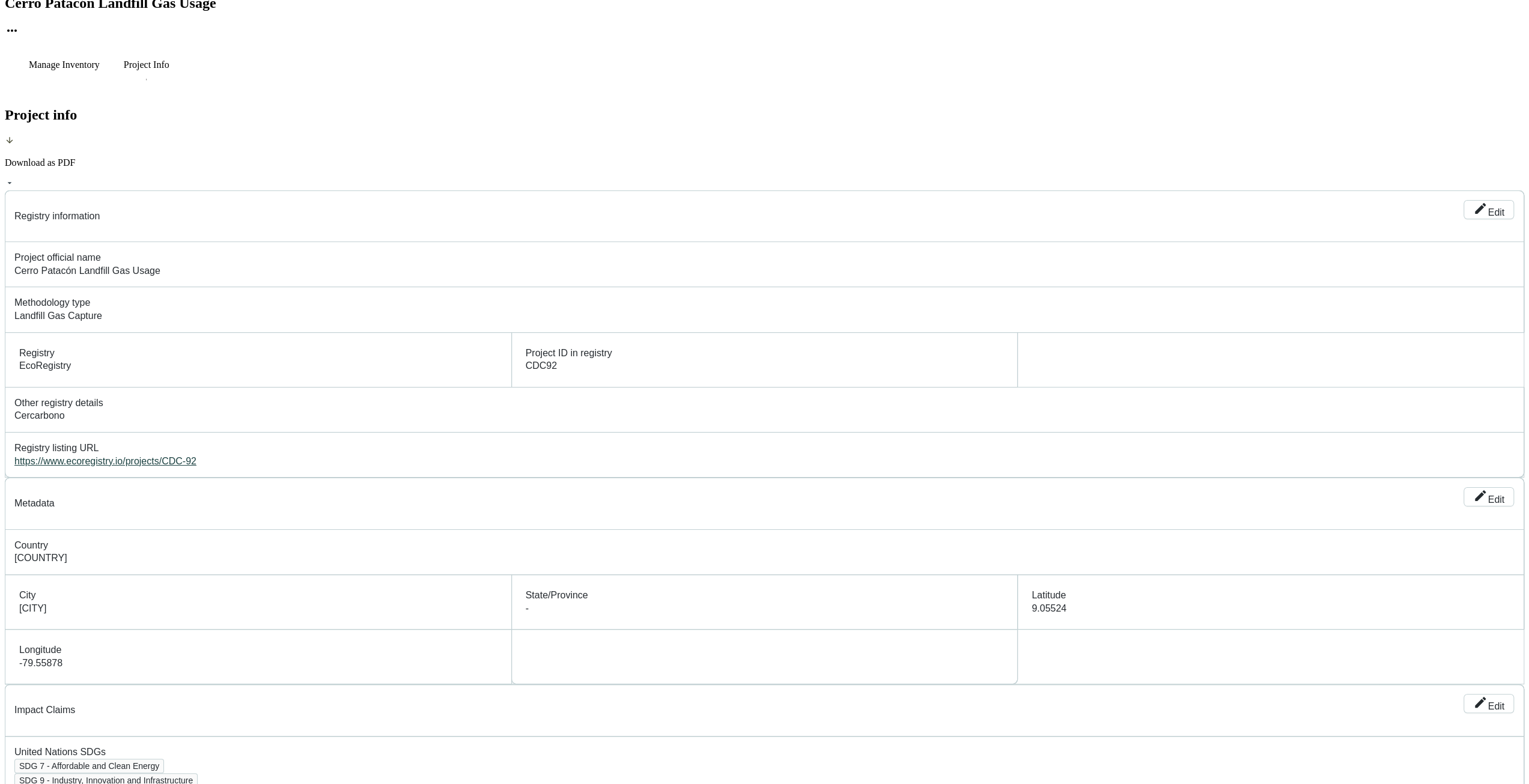scroll, scrollTop: 0, scrollLeft: 0, axis: both 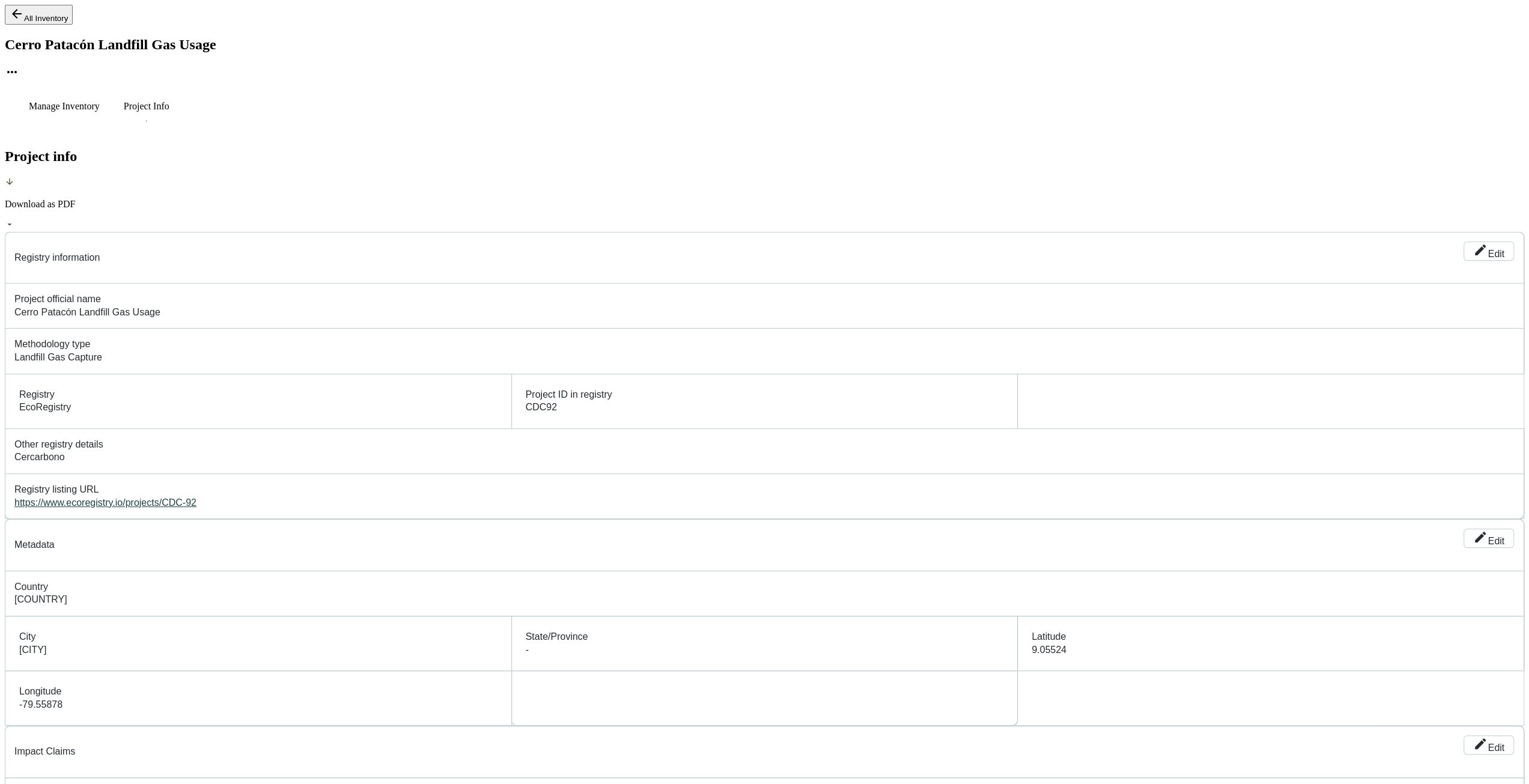 click on "Sales" at bounding box center (764, 1466) 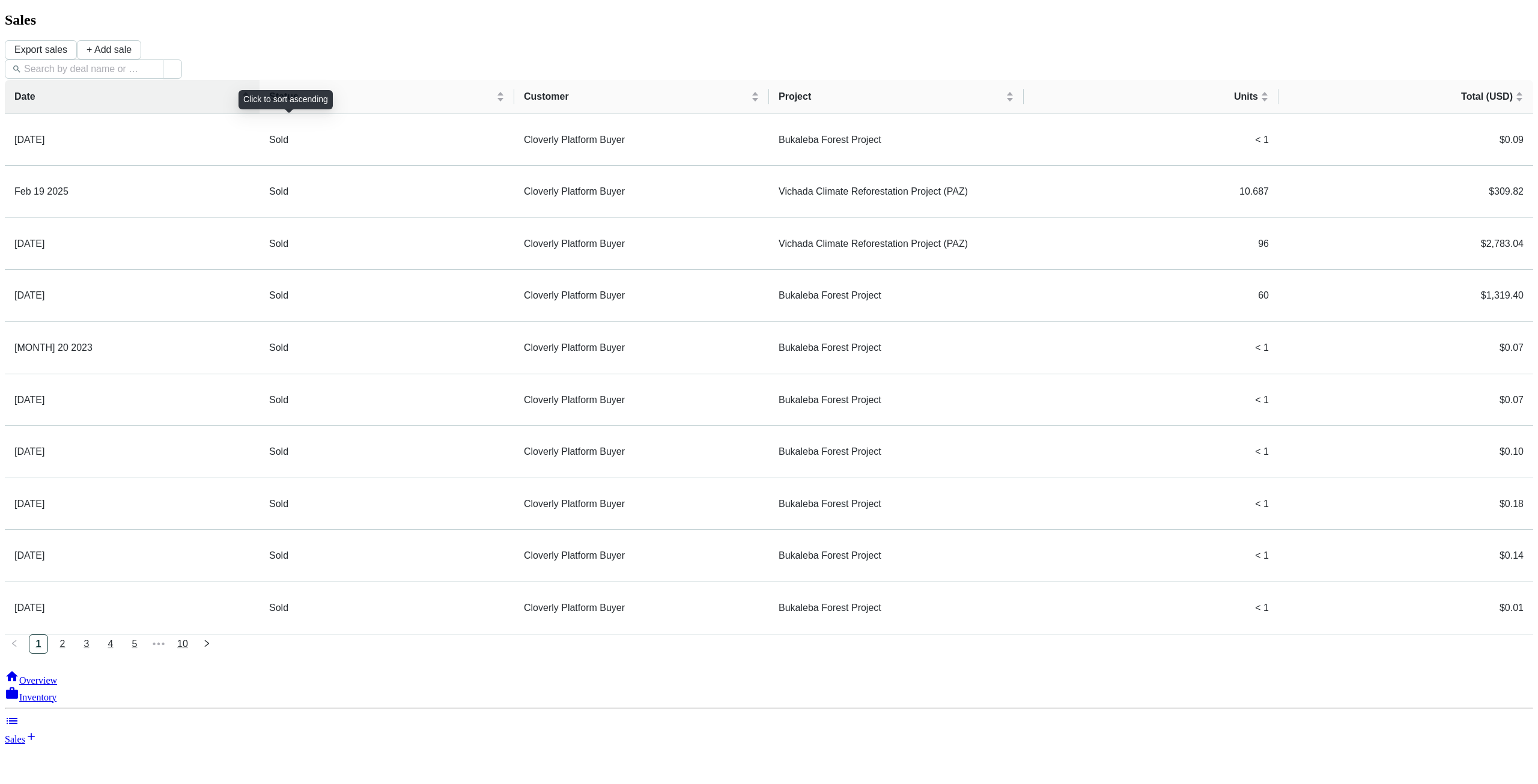 click on "Date" at bounding box center [127, 97] 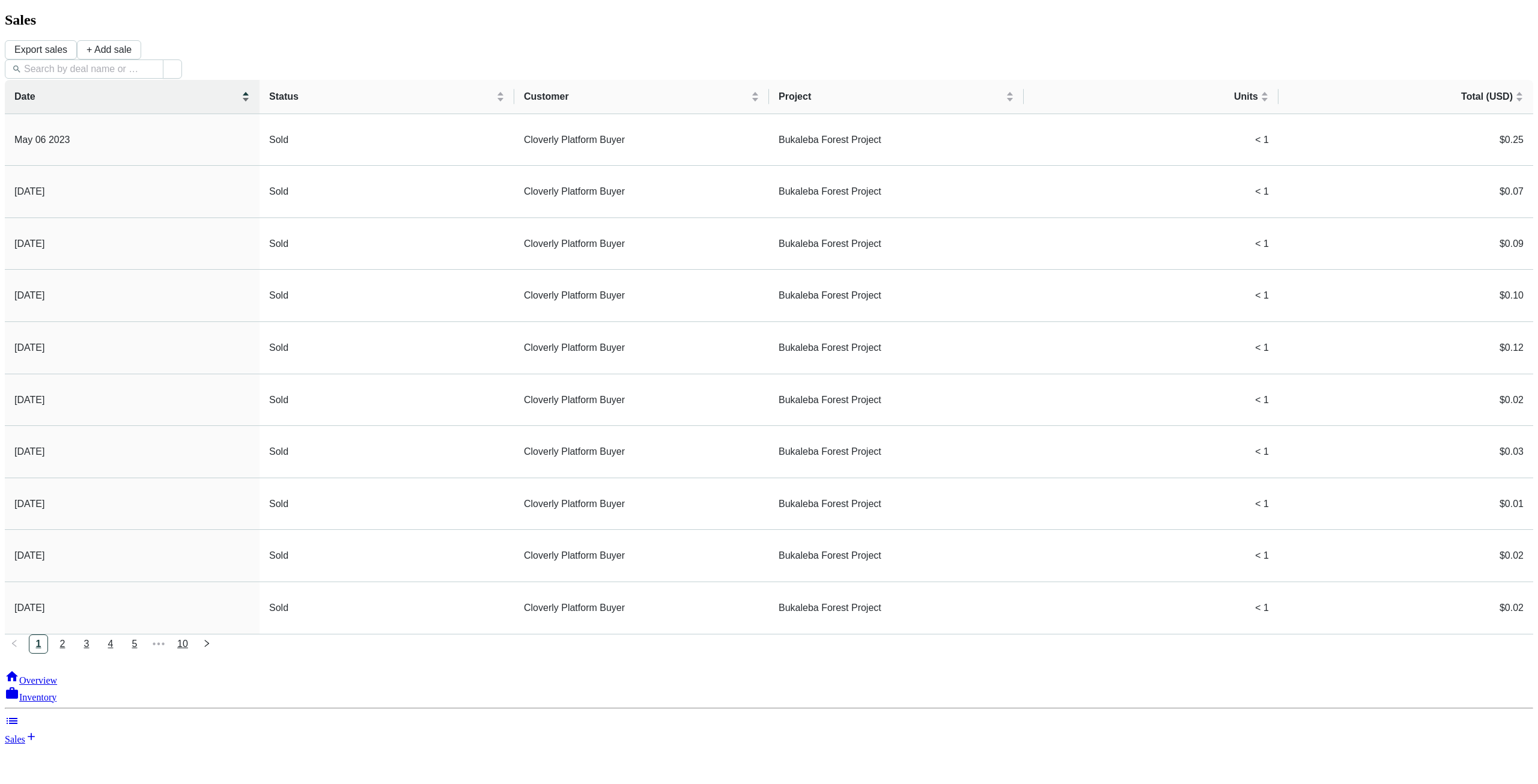 click on "Date" at bounding box center (127, 97) 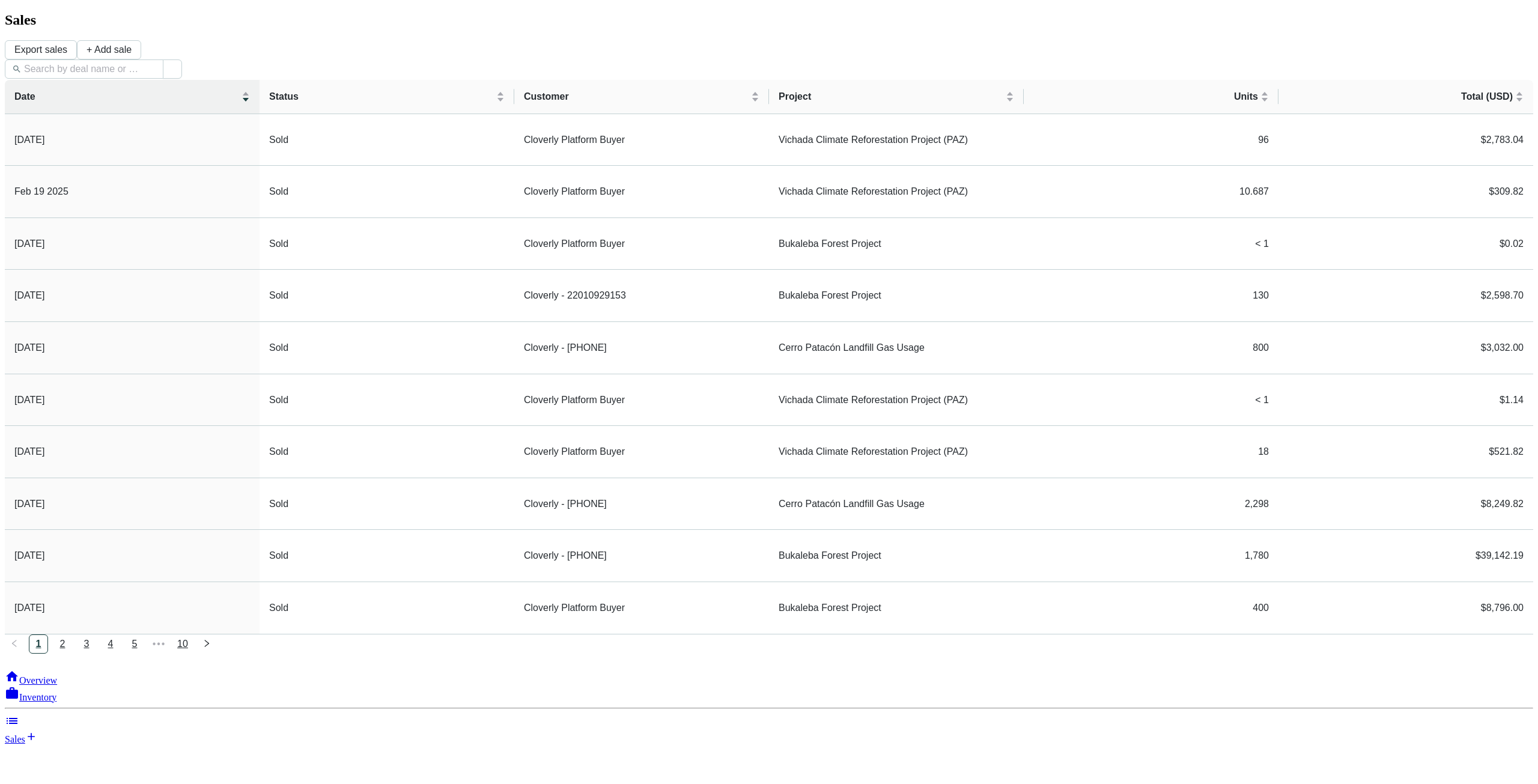 click on "Sales" at bounding box center (15, 739) 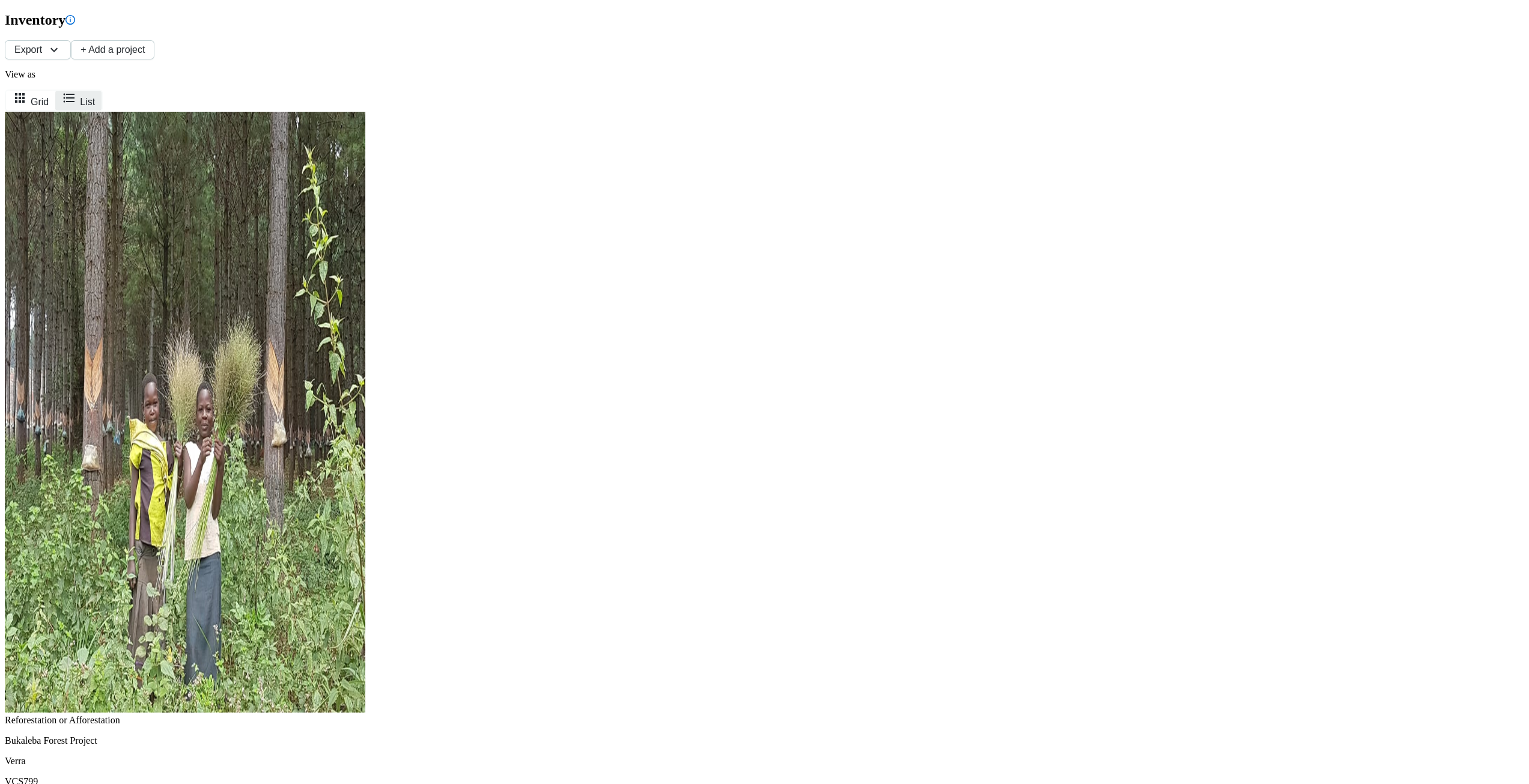 click on "List" at bounding box center [31, 100] 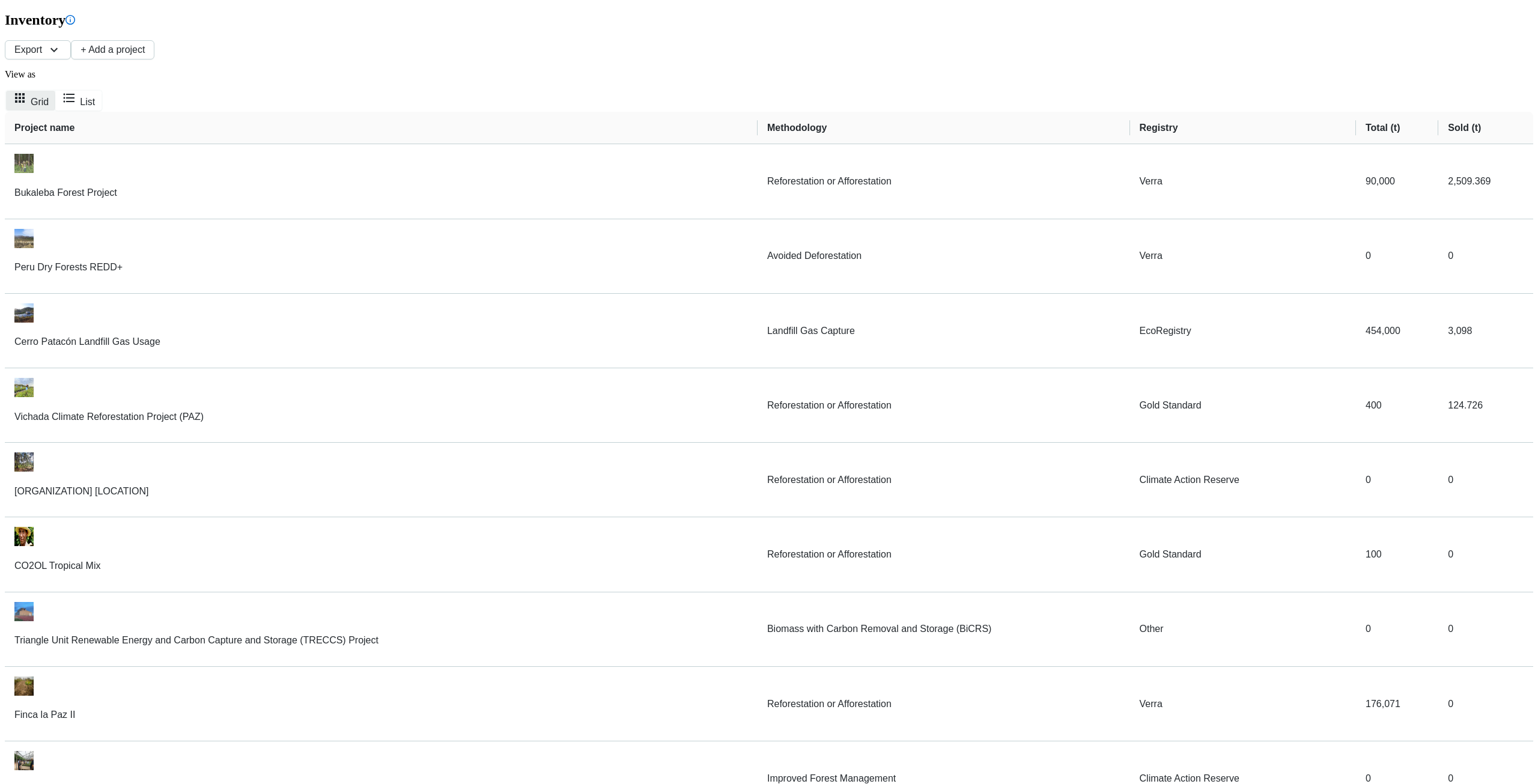 click on "Grid" at bounding box center (40, 102) 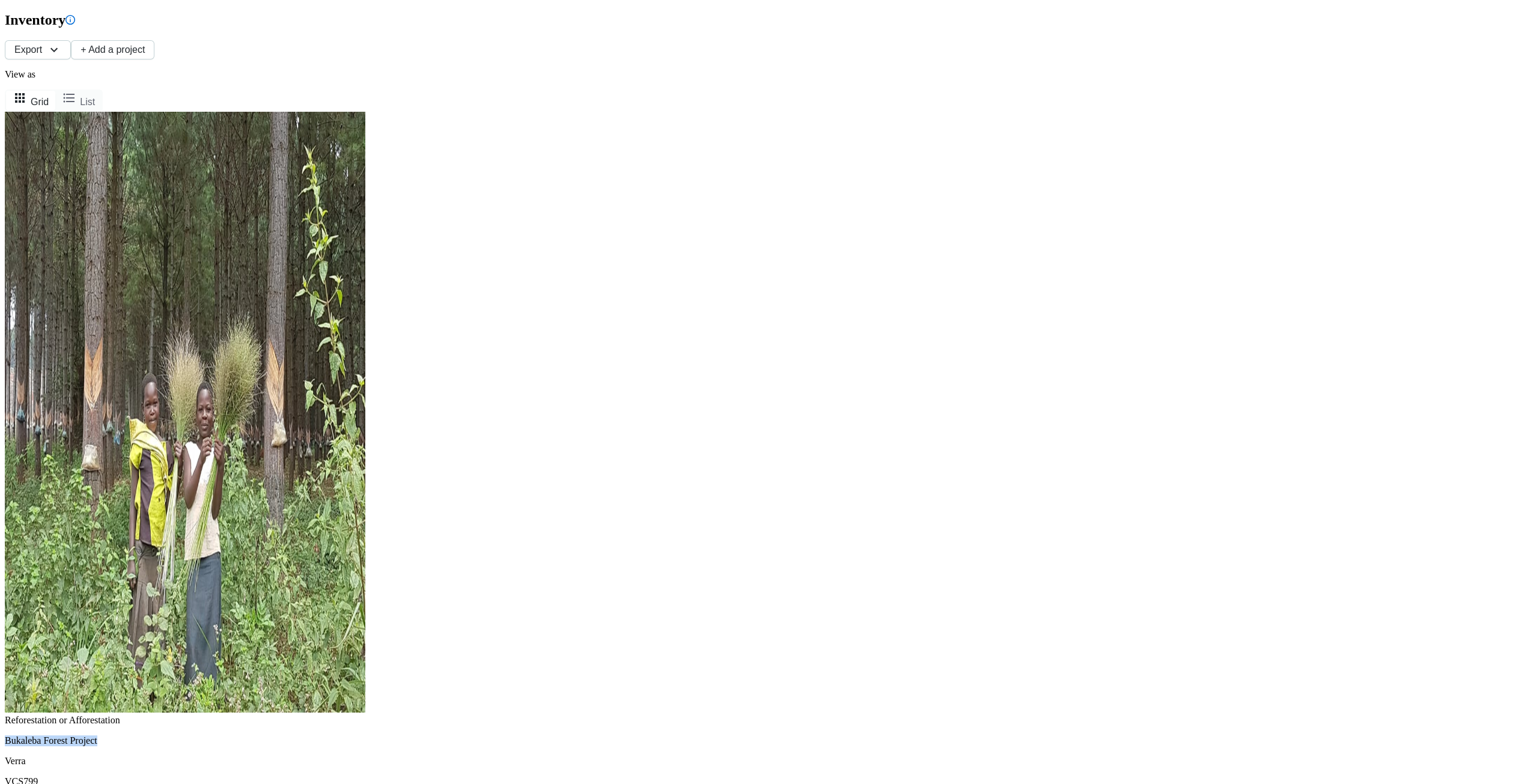 drag, startPoint x: 309, startPoint y: 228, endPoint x: 177, endPoint y: 222, distance: 132.13629 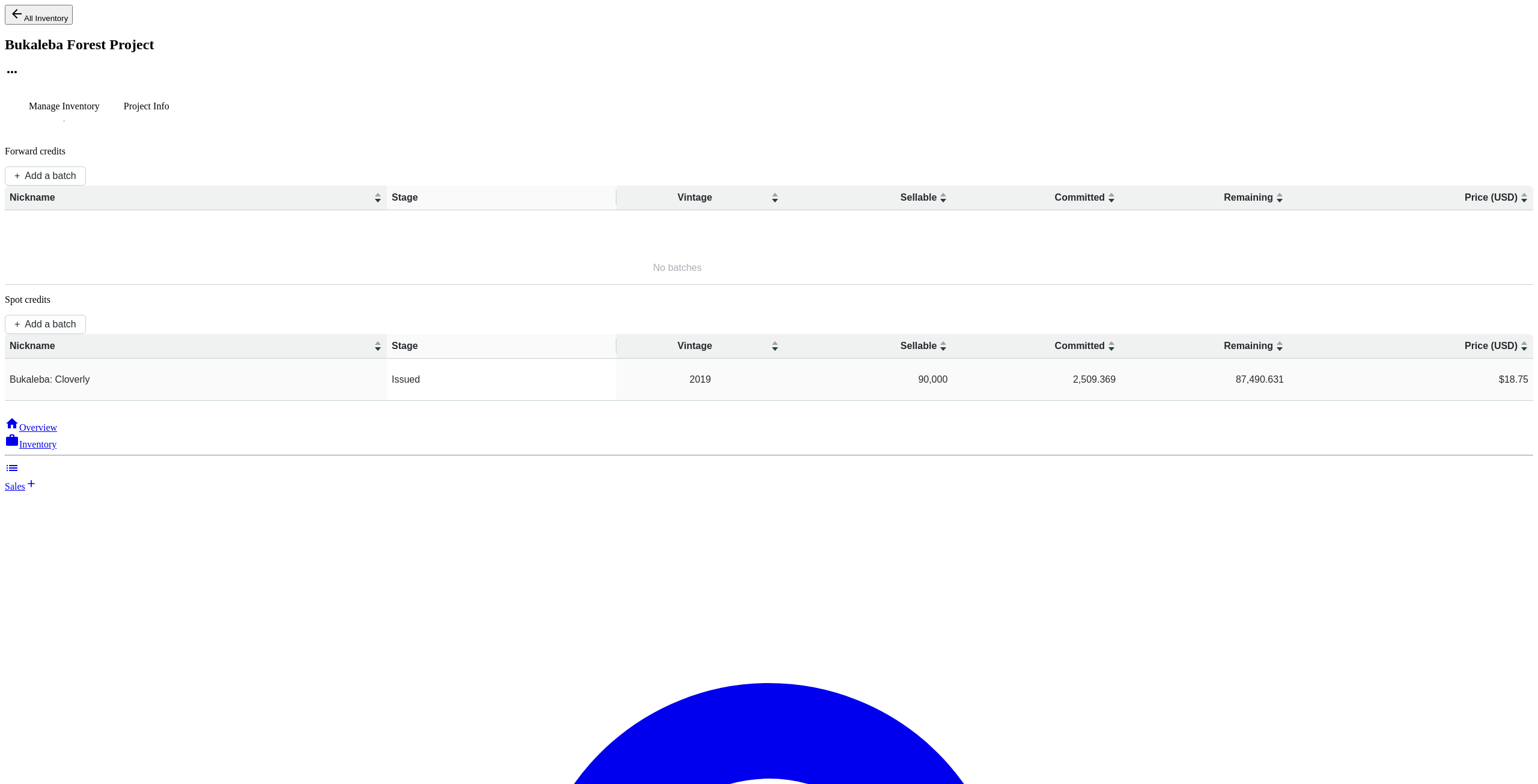click on "Project Info" at bounding box center [64, 106] 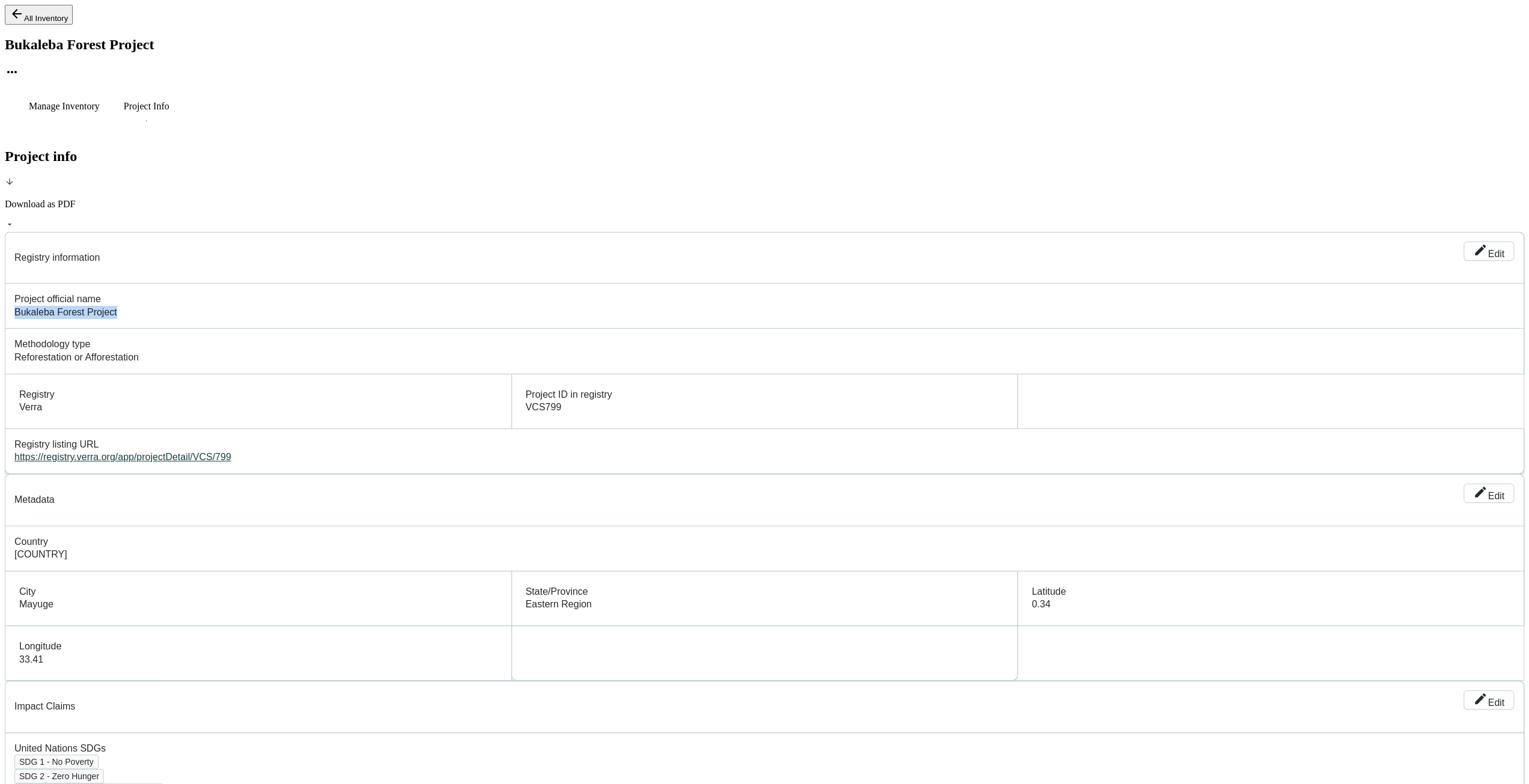 drag, startPoint x: 305, startPoint y: 226, endPoint x: 174, endPoint y: 217, distance: 131.3088 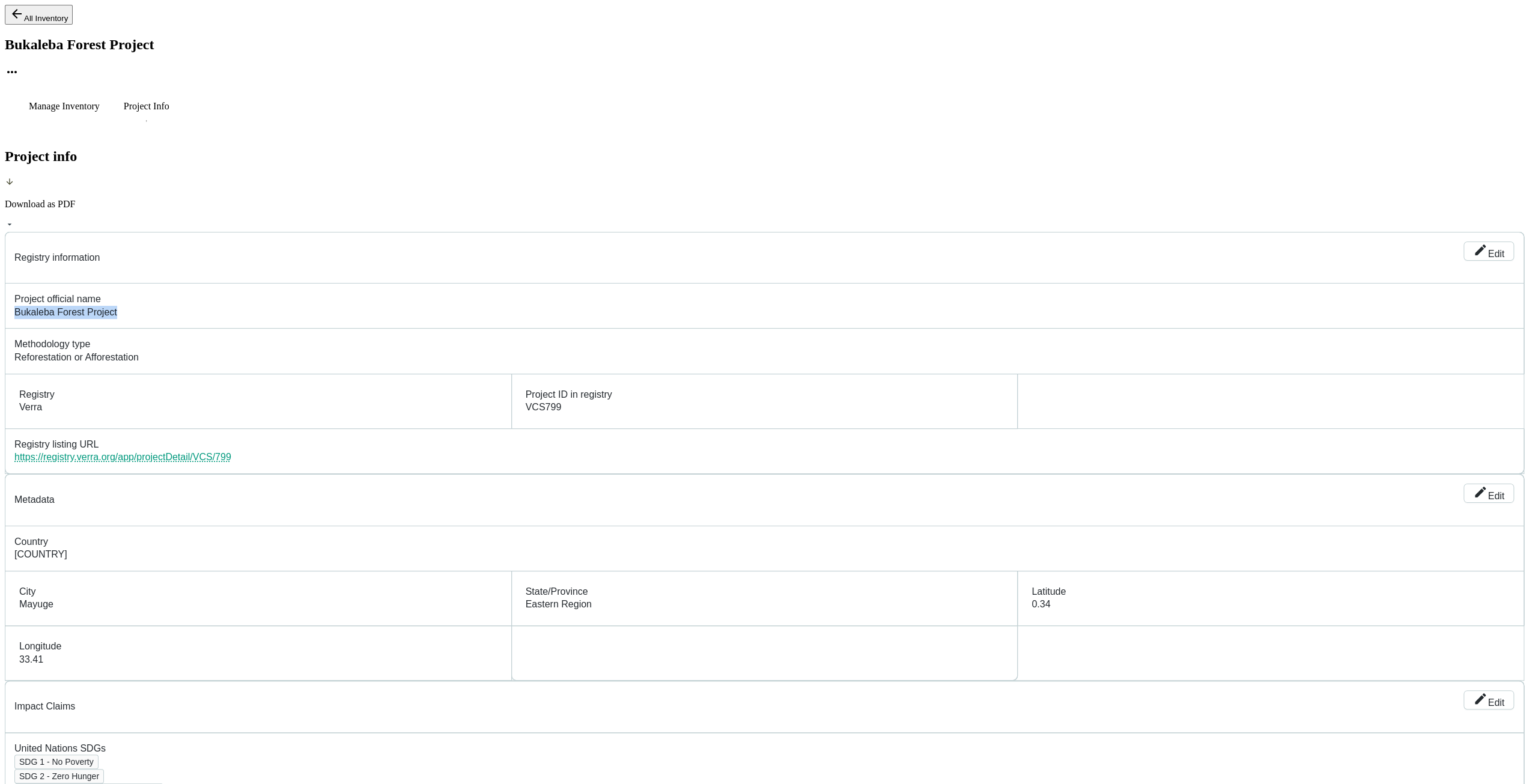 click on "https://registry.verra.org/app/projectDetail/VCS/799" at bounding box center [123, 457] 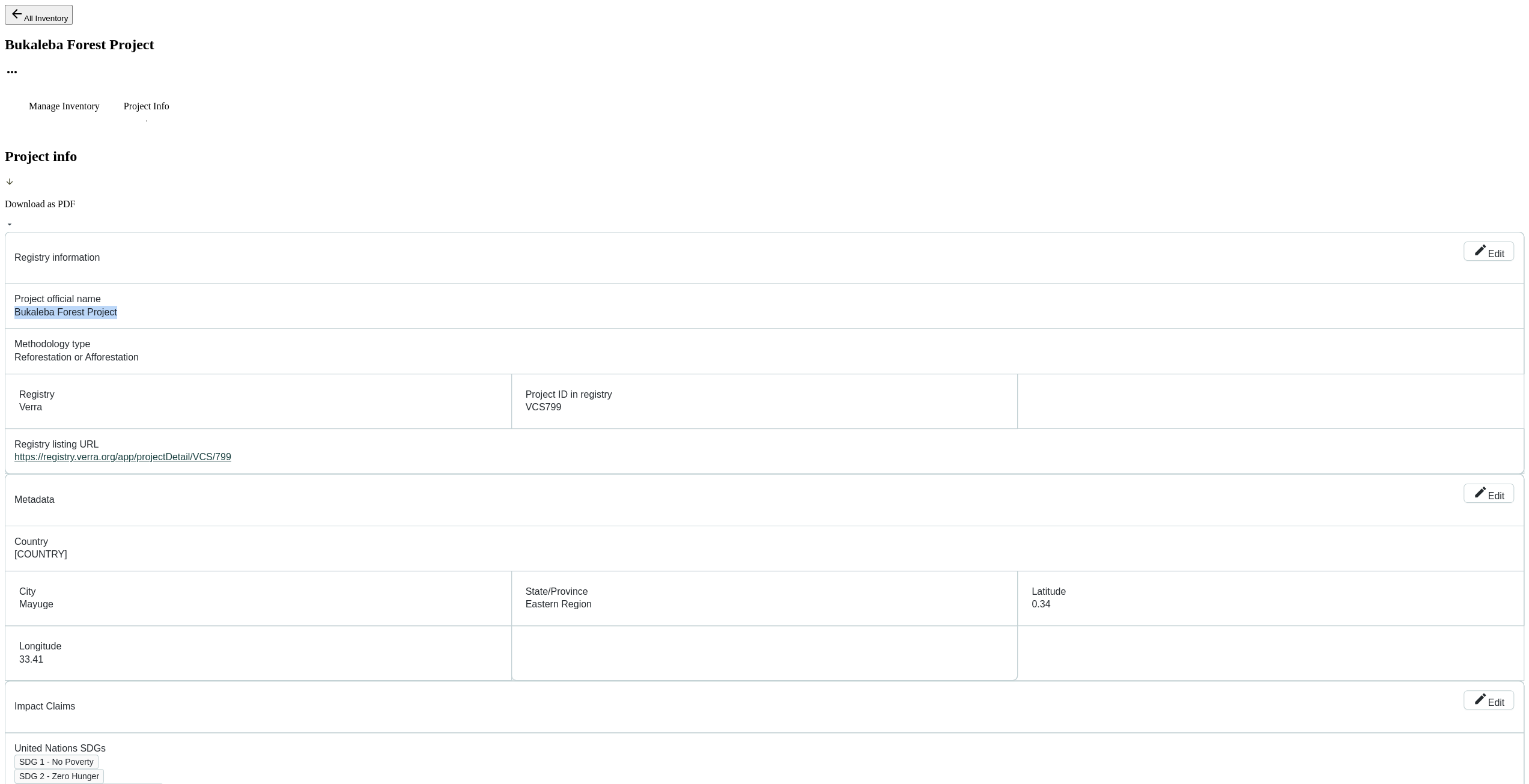 click on "All Inventory" at bounding box center [38, 14] 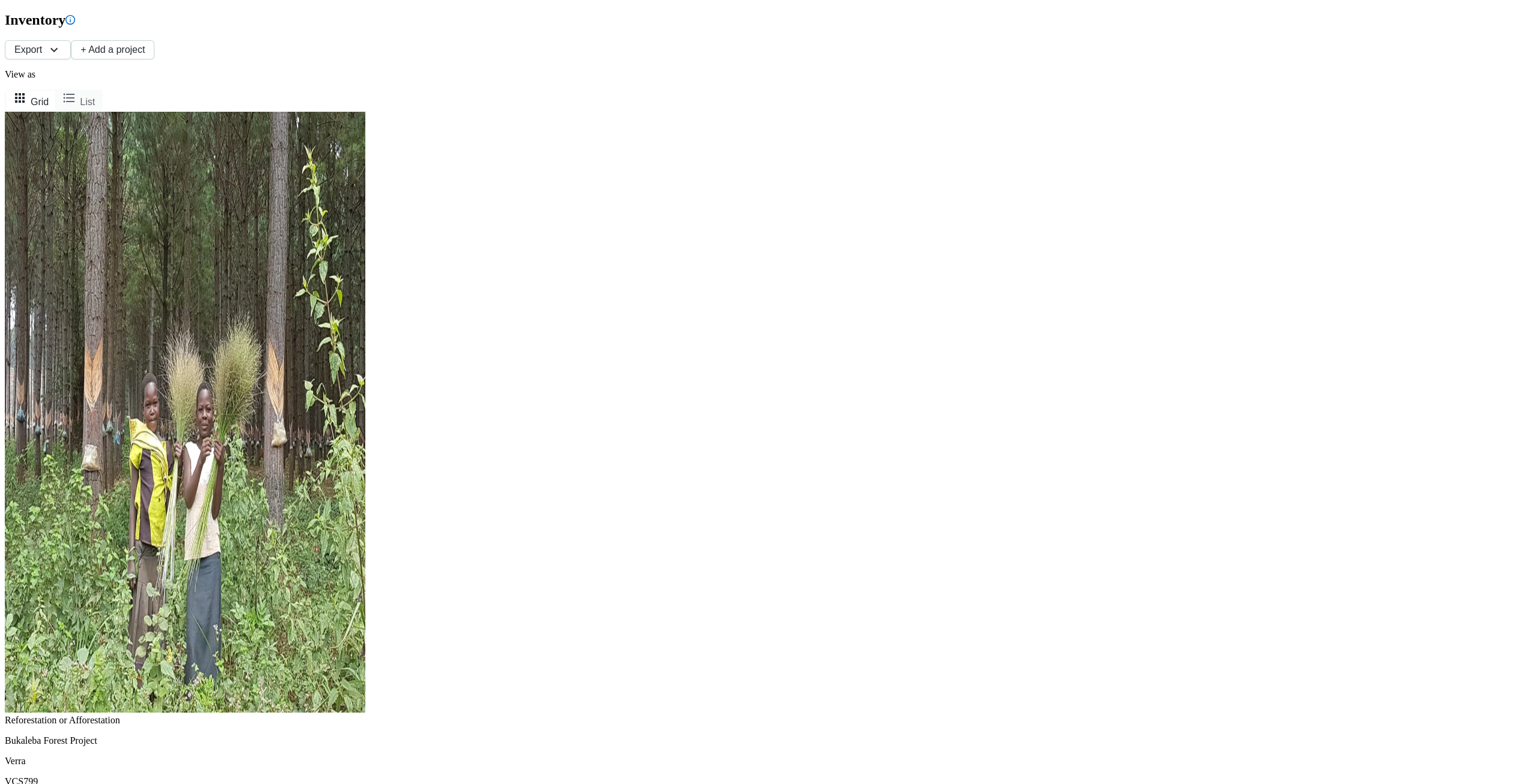 click on "View project" at bounding box center [55, 830] 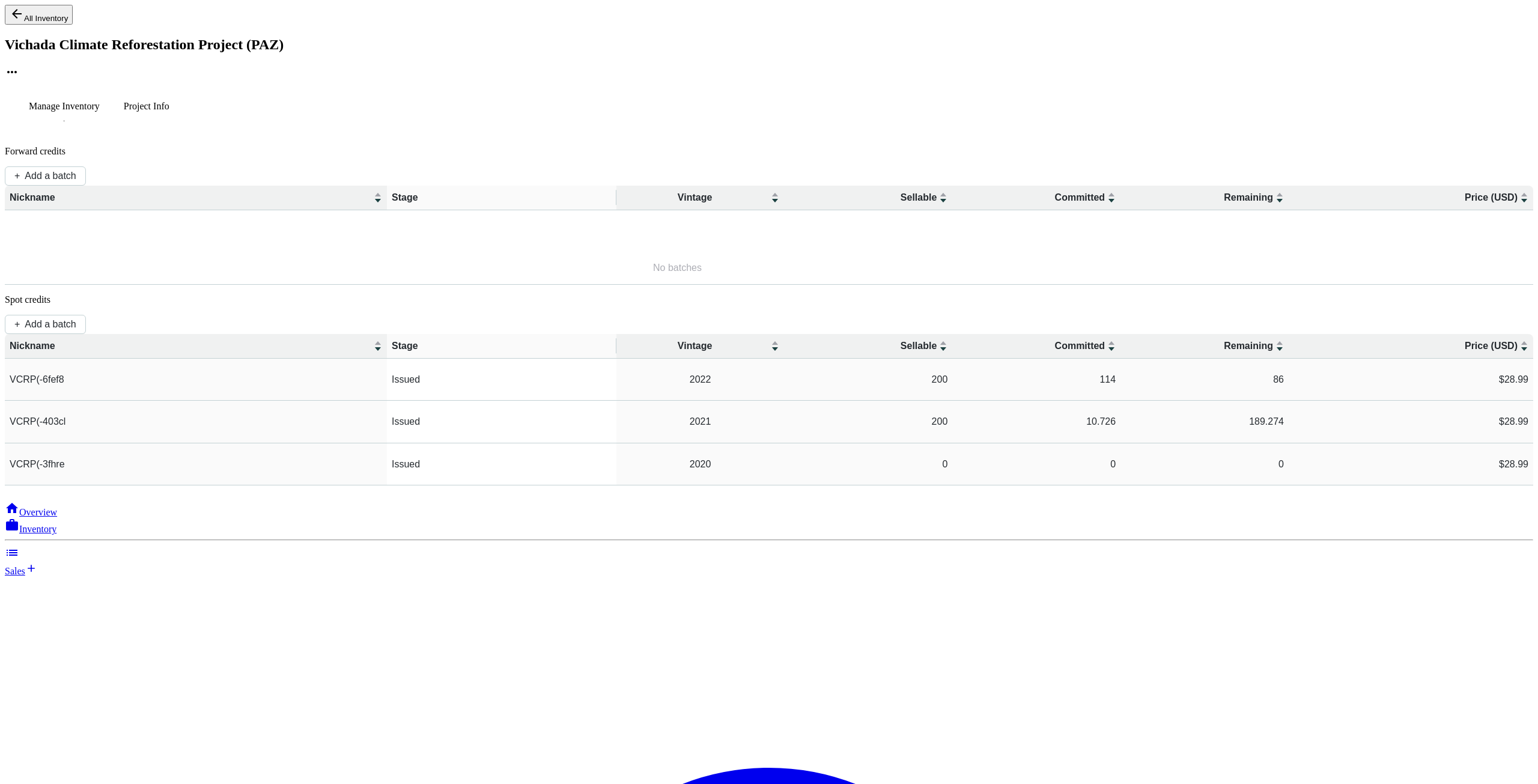 click on "All Inventory Vichada Climate Reforestation Project (PAZ) Manage Inventory Project Info Forward credits + Add a batch Nickname Stage Vintage Sellable Committed Remaining Price (USD)               No batches Spot credits + Add a batch Nickname Stage Vintage Sellable Committed Remaining Price (USD)               VCRP(-6fef8 Issued 2022 200 114 86 $28.99 VCRP(-403cl Issued 2021 200 10.726 189.274 $28.99 VCRP(-3fhre Issued 2020 0 0 0 $28.99" at bounding box center [769, 245] 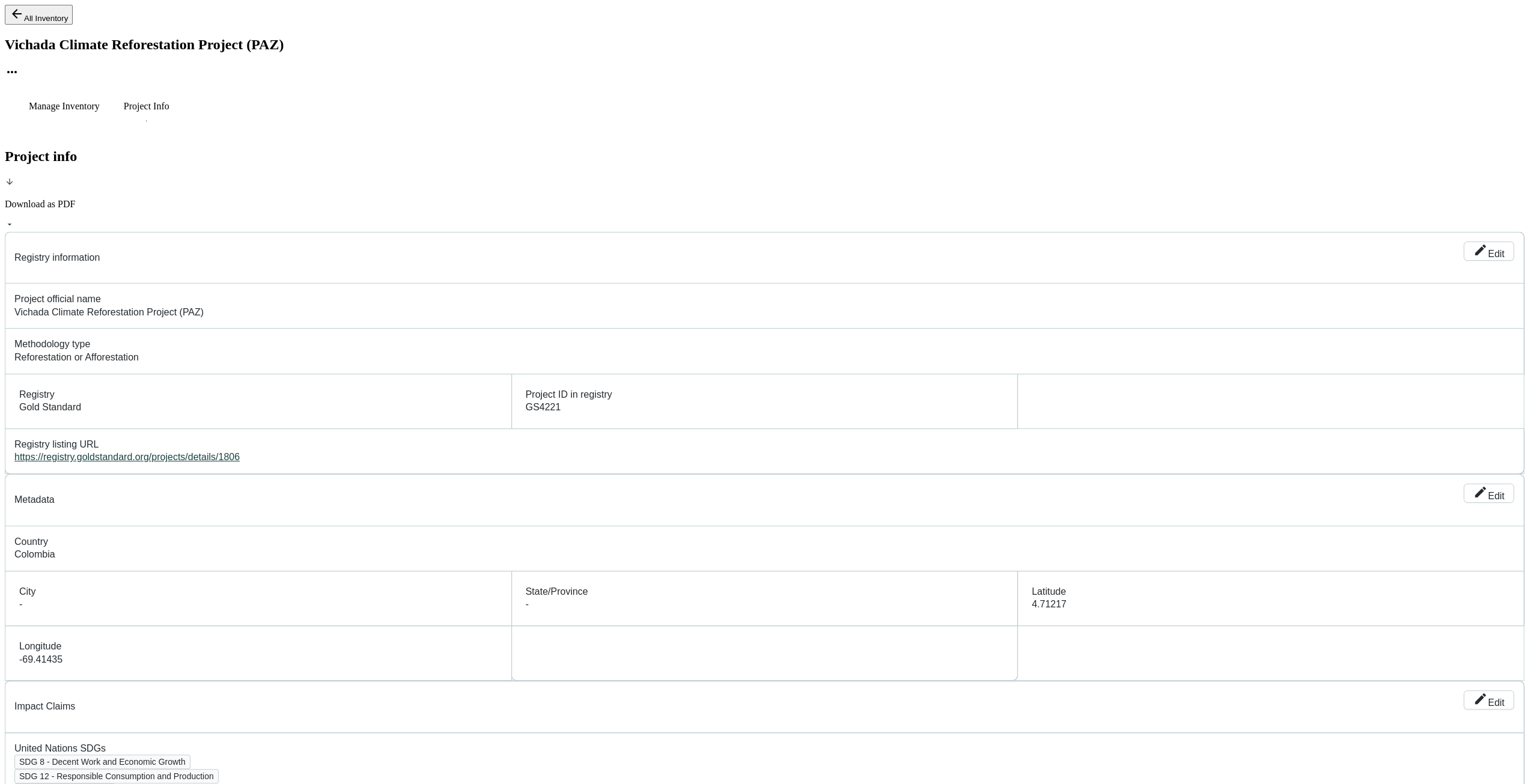 click on "Manage Inventory" at bounding box center (64, 106) 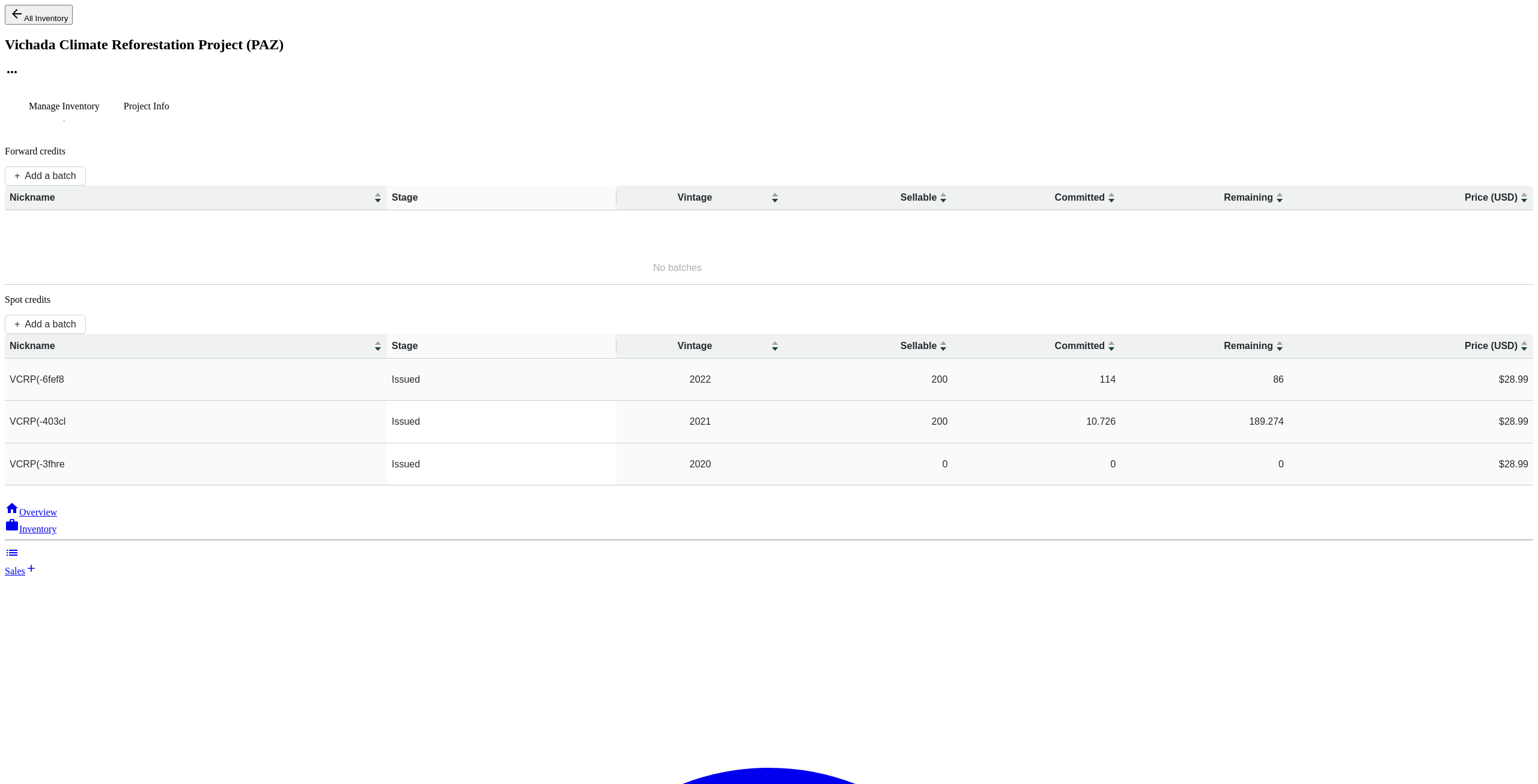 click on "Issued" at bounding box center [502, 380] 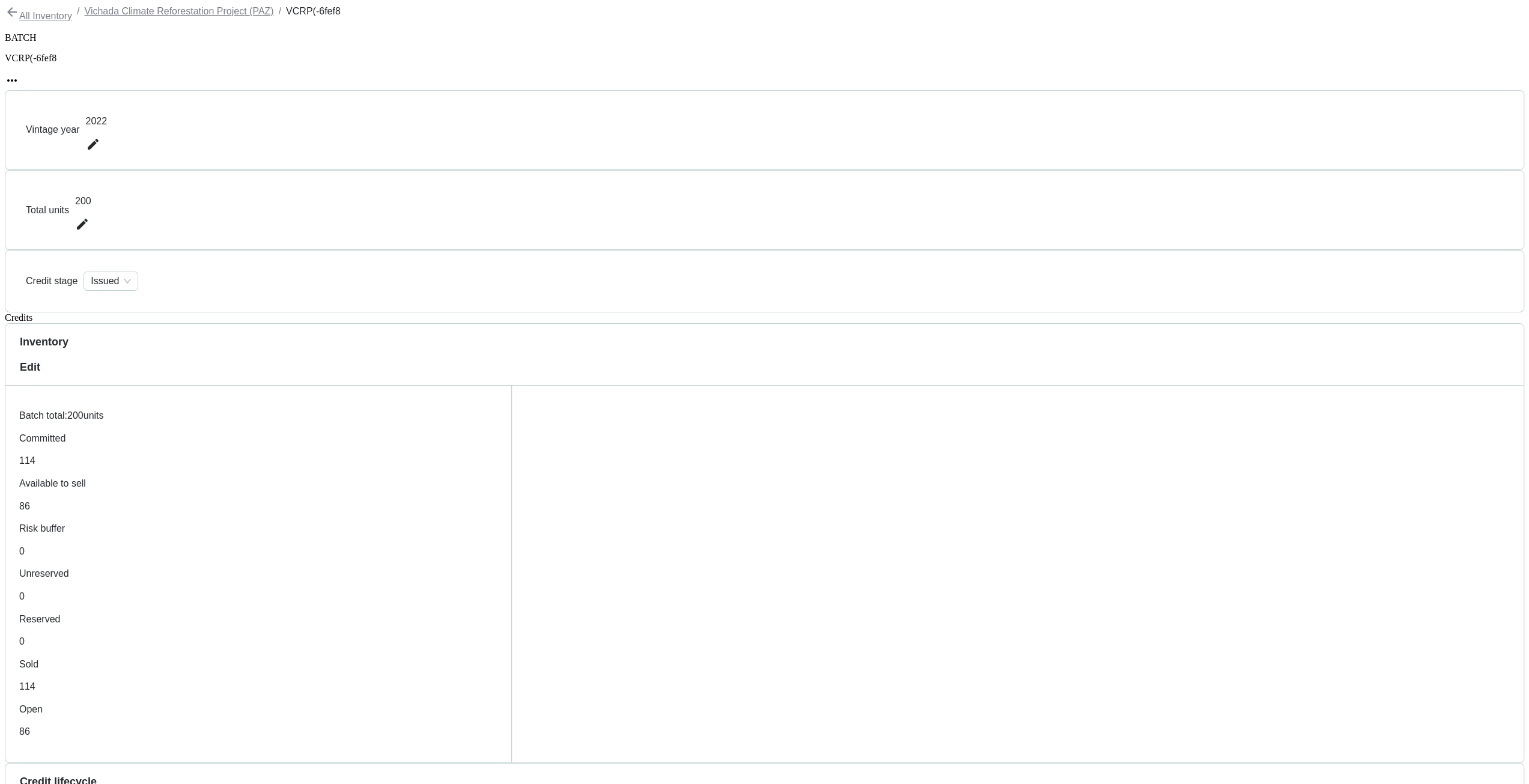 click on "200" at bounding box center [97, 121] 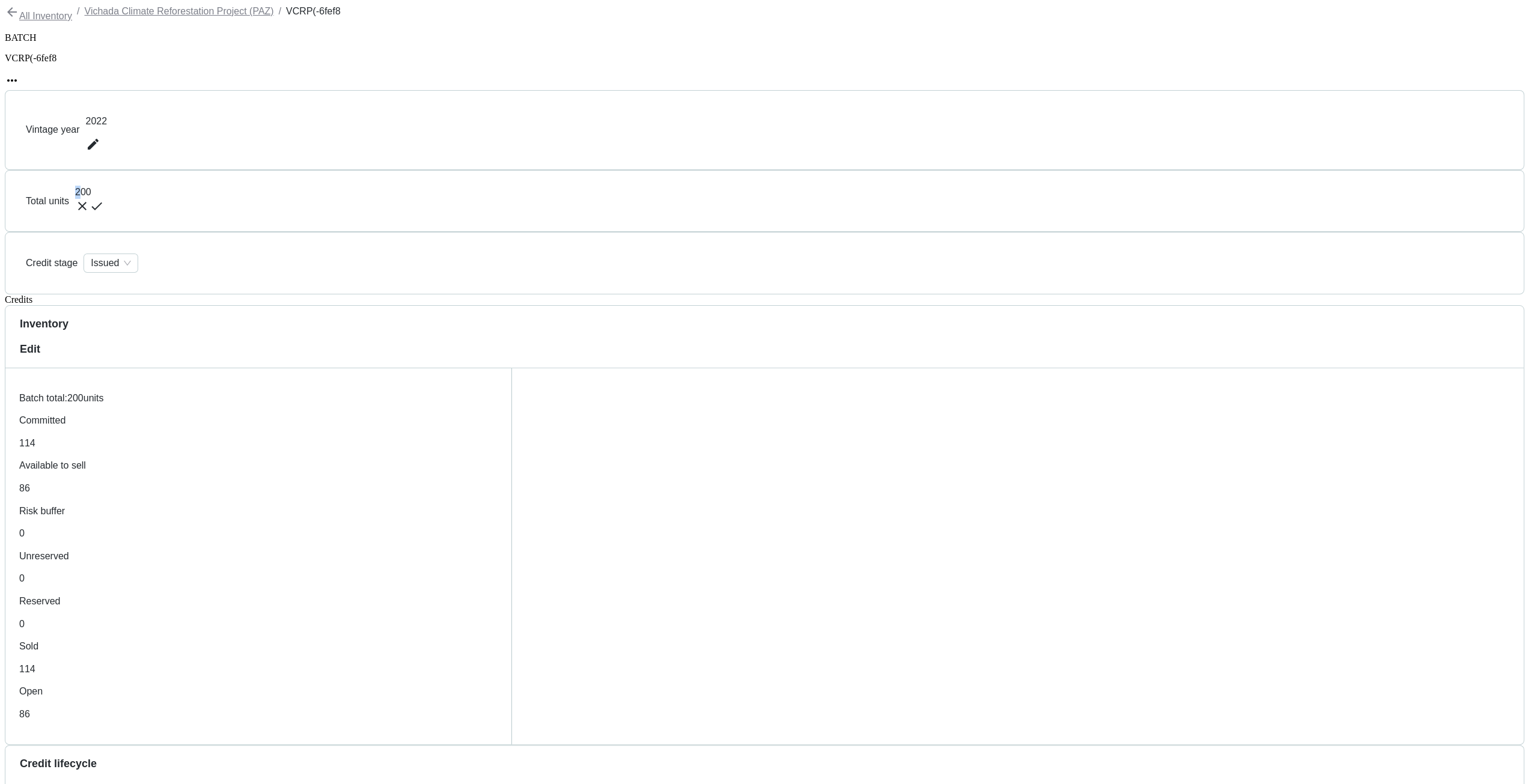 drag, startPoint x: 982, startPoint y: 115, endPoint x: 963, endPoint y: 117, distance: 19.105 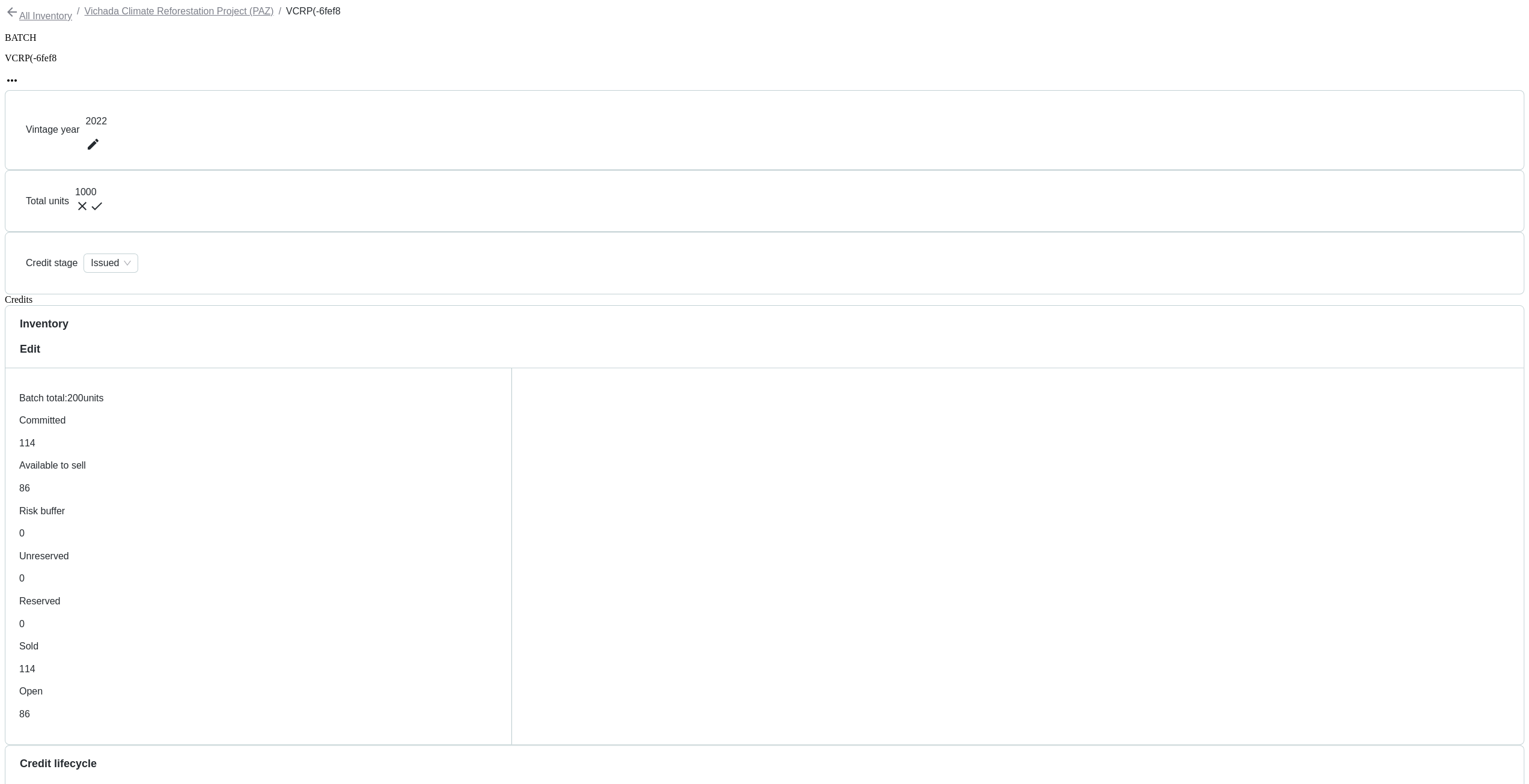 click at bounding box center [97, 205] 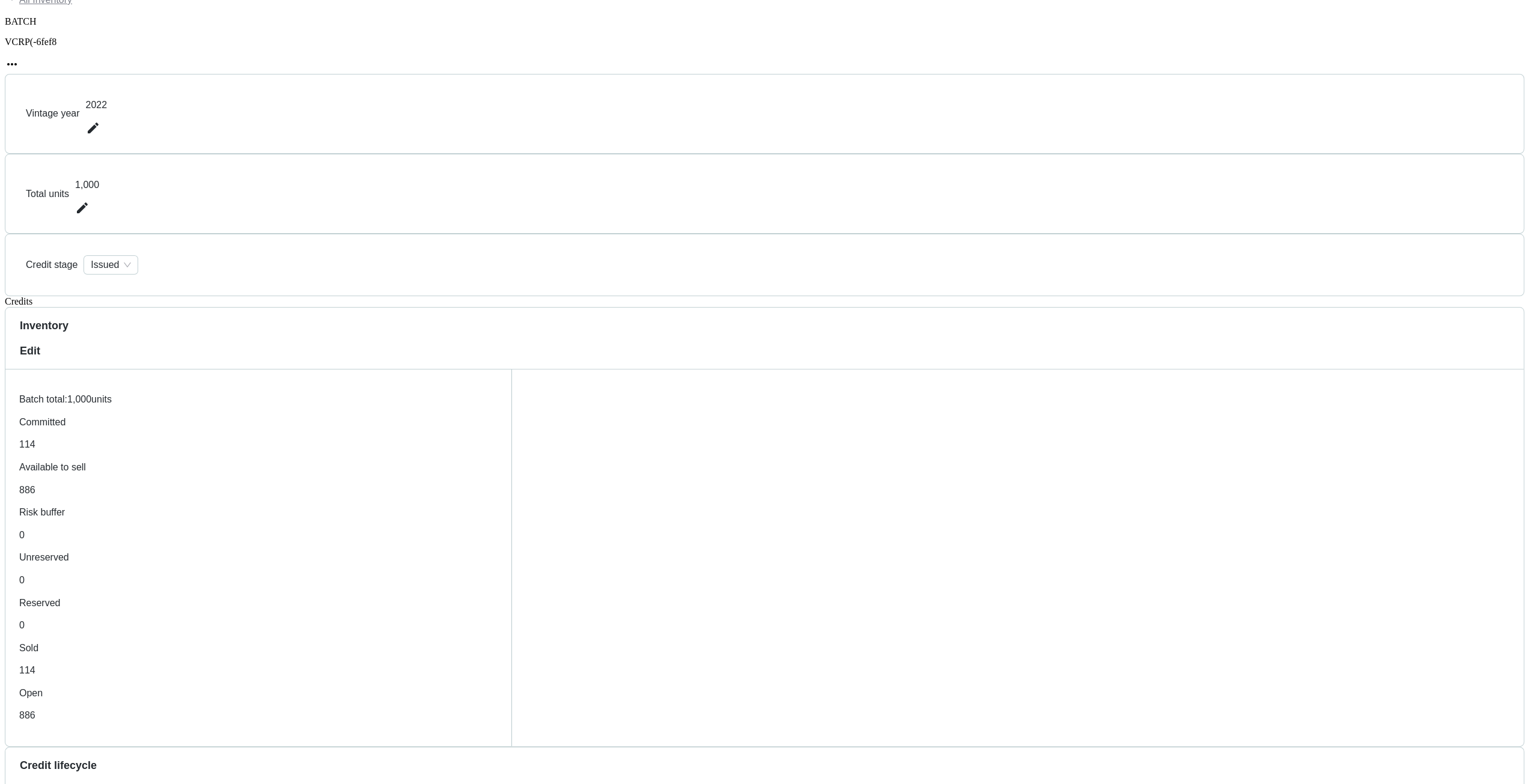 scroll, scrollTop: 0, scrollLeft: 0, axis: both 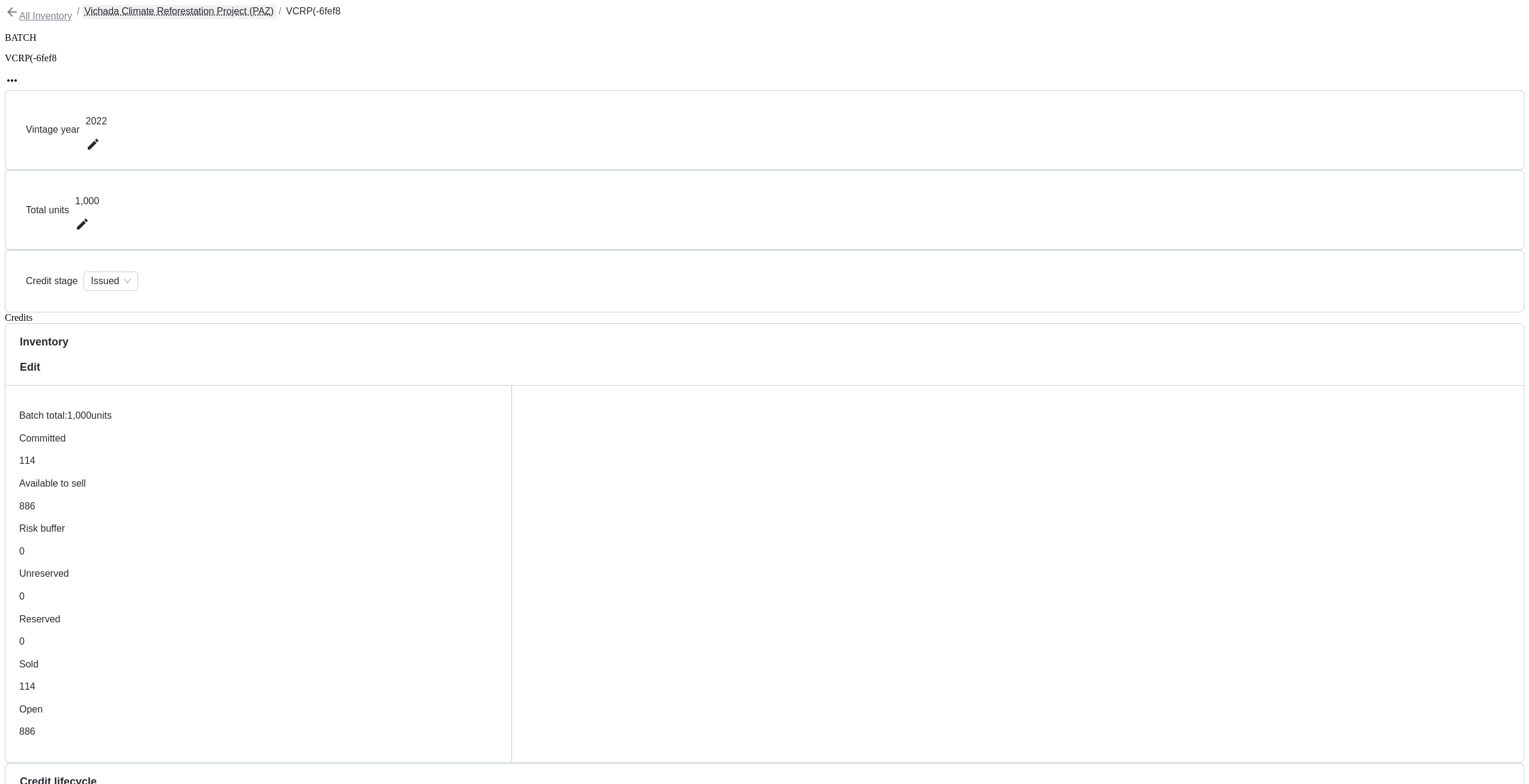 click on "Vichada Climate Reforestation Project (PAZ)" at bounding box center [179, 12] 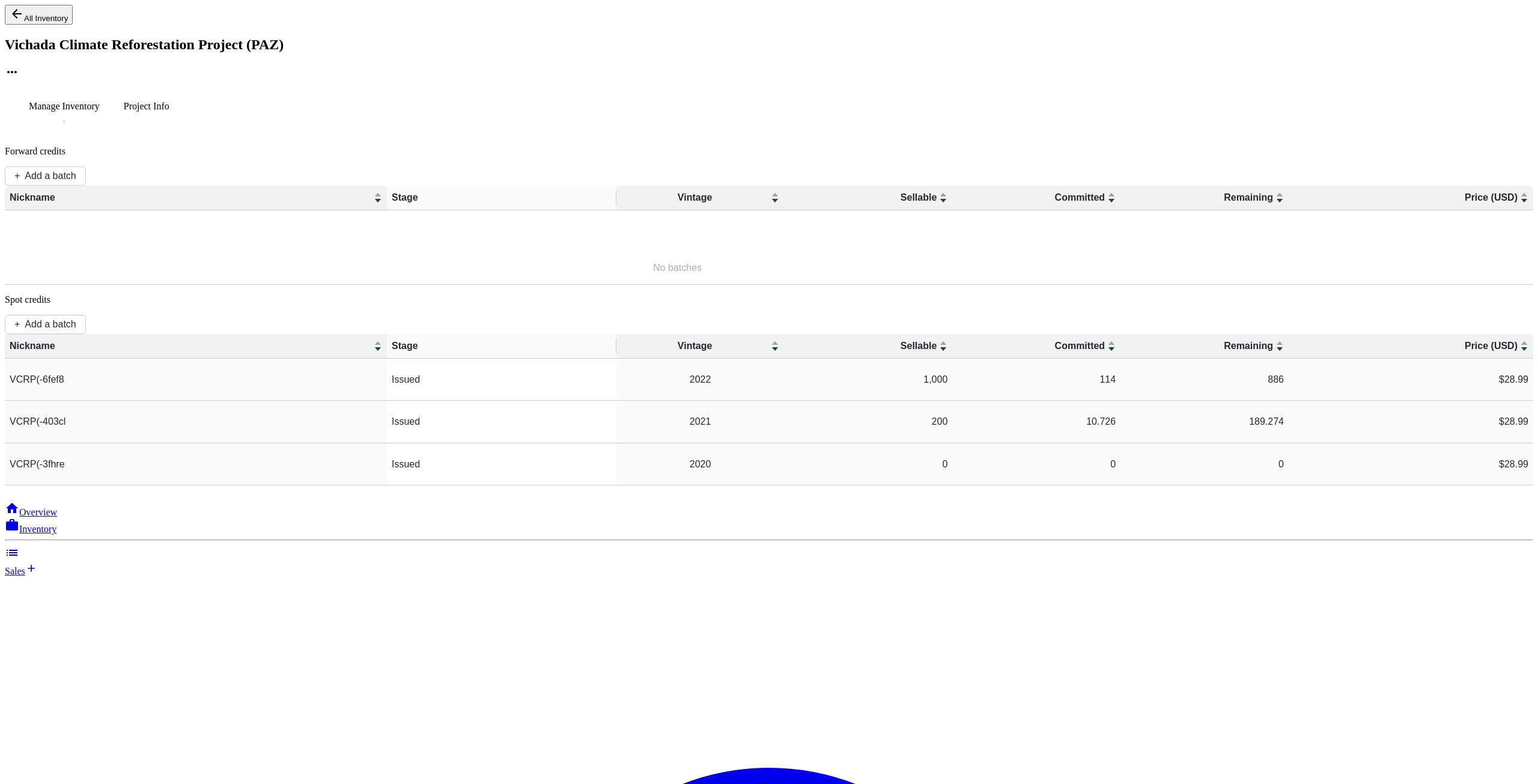 click on "All Inventory" at bounding box center (38, 14) 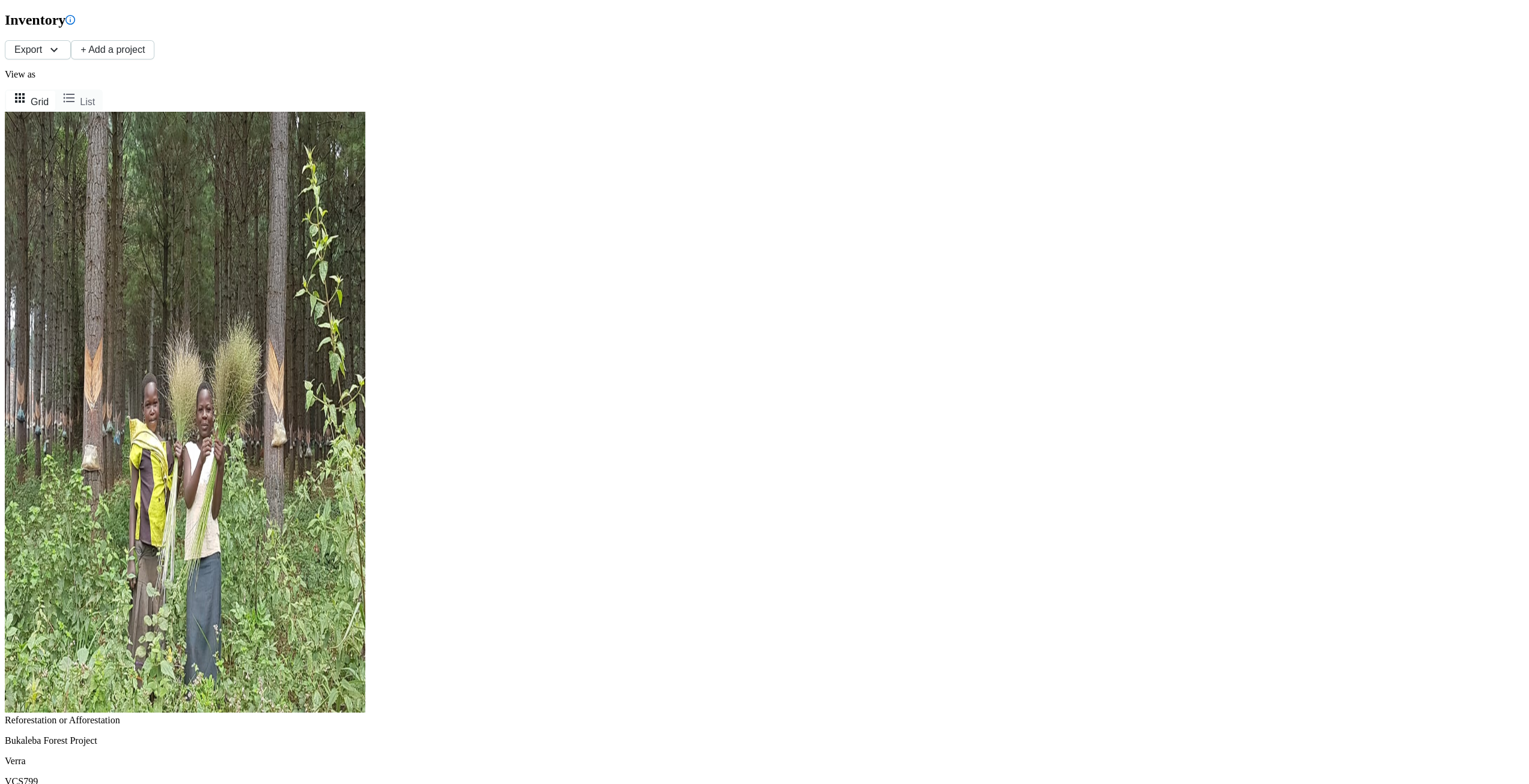 click on "View project" at bounding box center (55, 830) 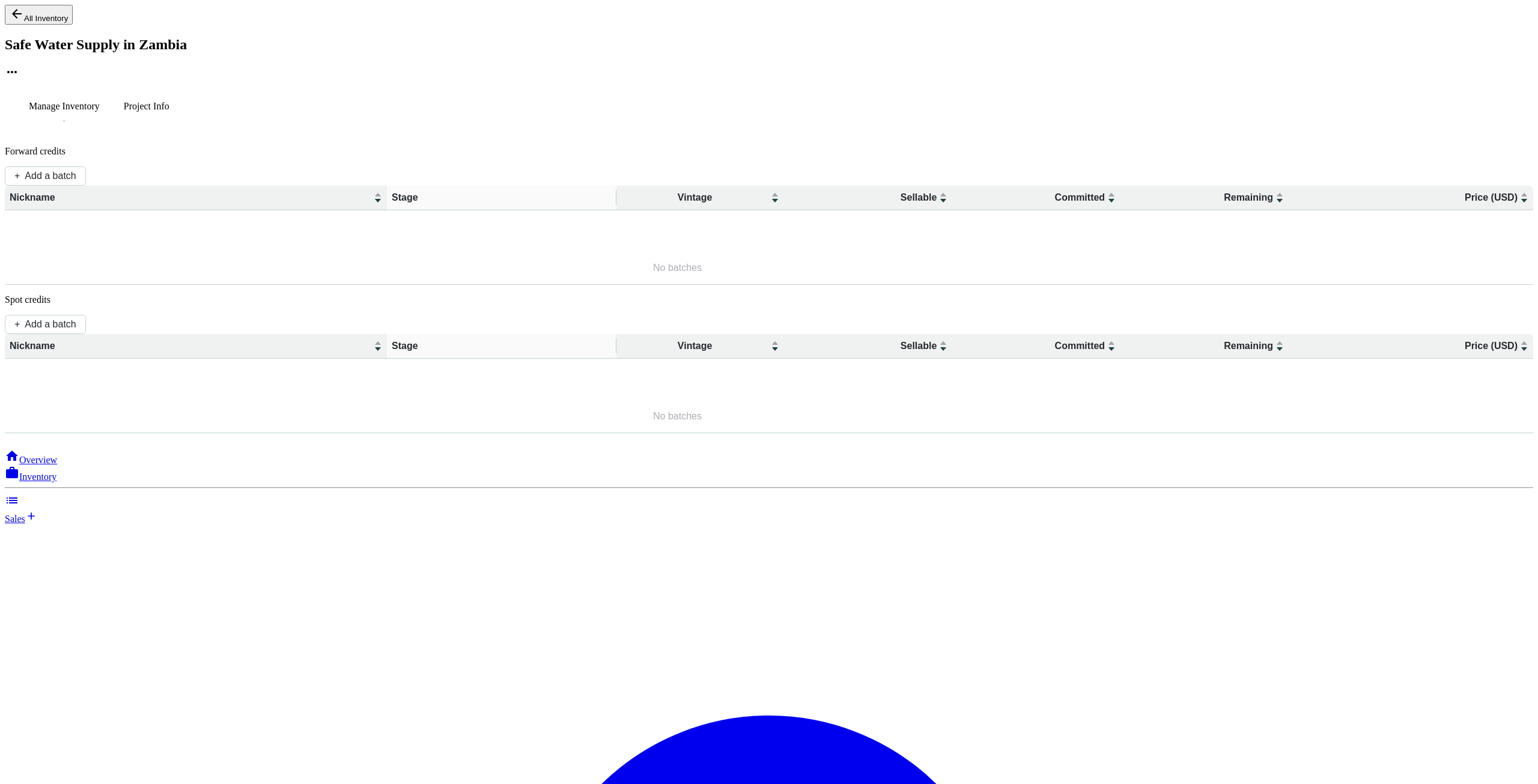 click on "Project Info" at bounding box center (64, 106) 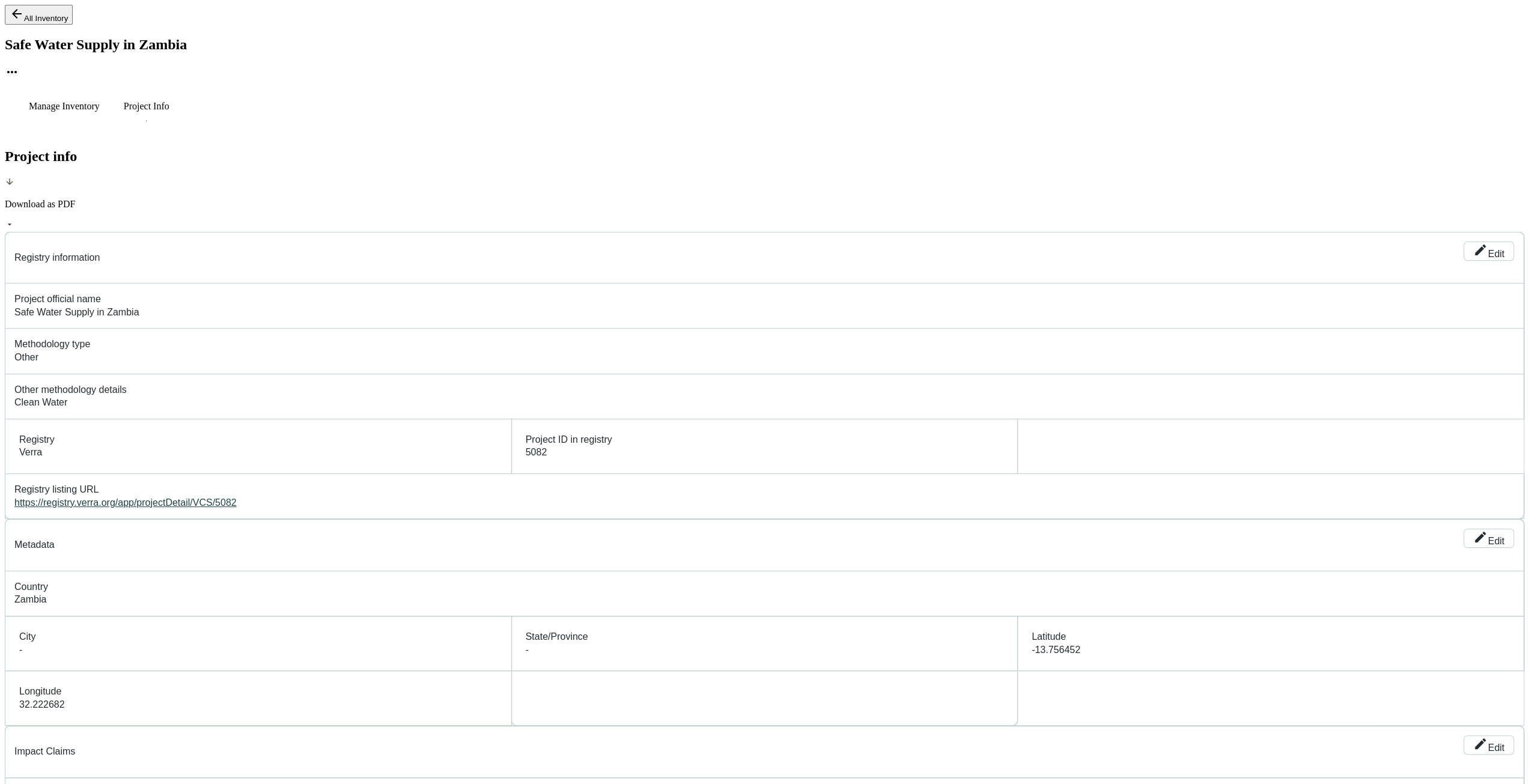 click on "Safe Water Supply in Zambia" at bounding box center [764, 312] 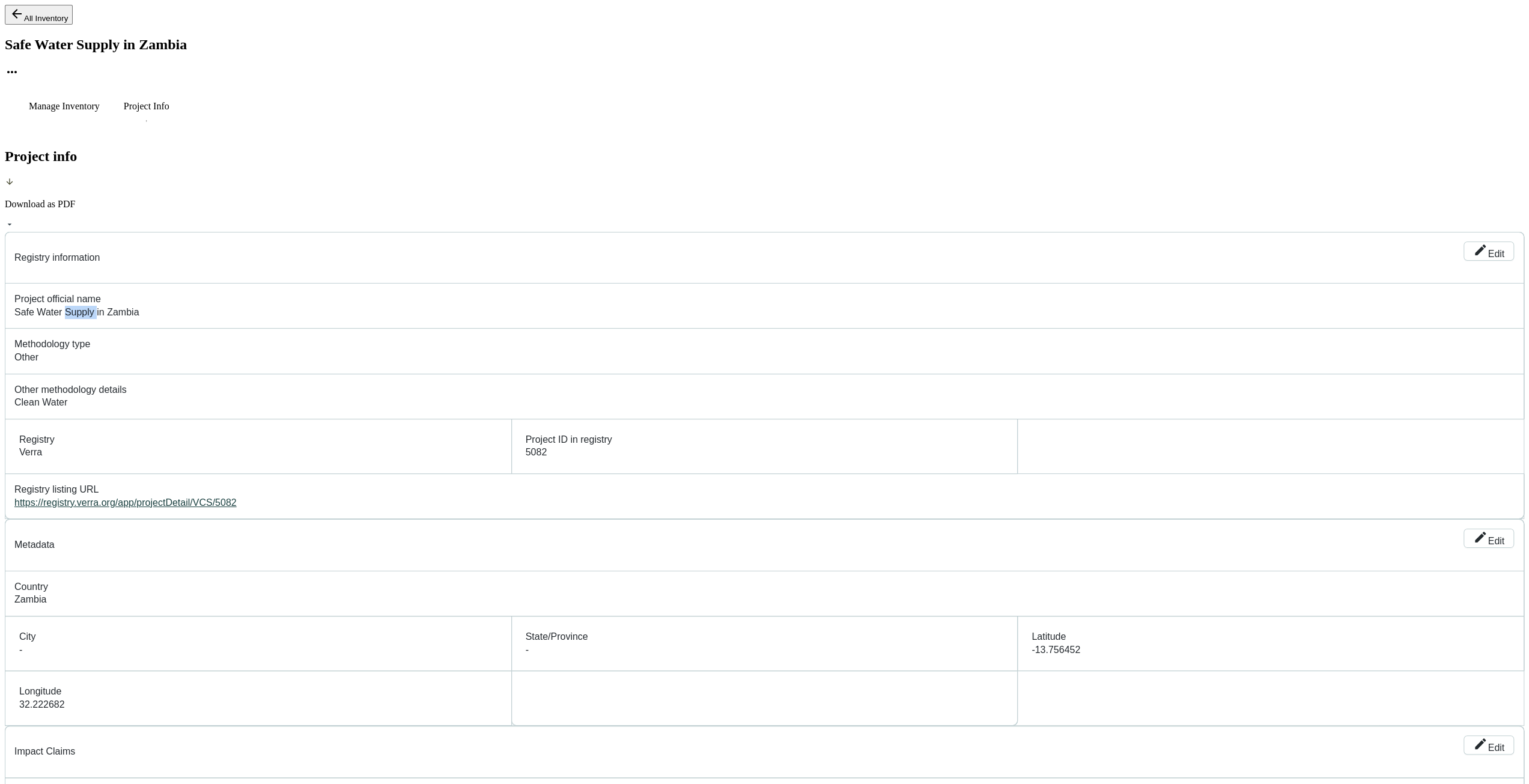 click on "Safe Water Supply in Zambia" at bounding box center [764, 312] 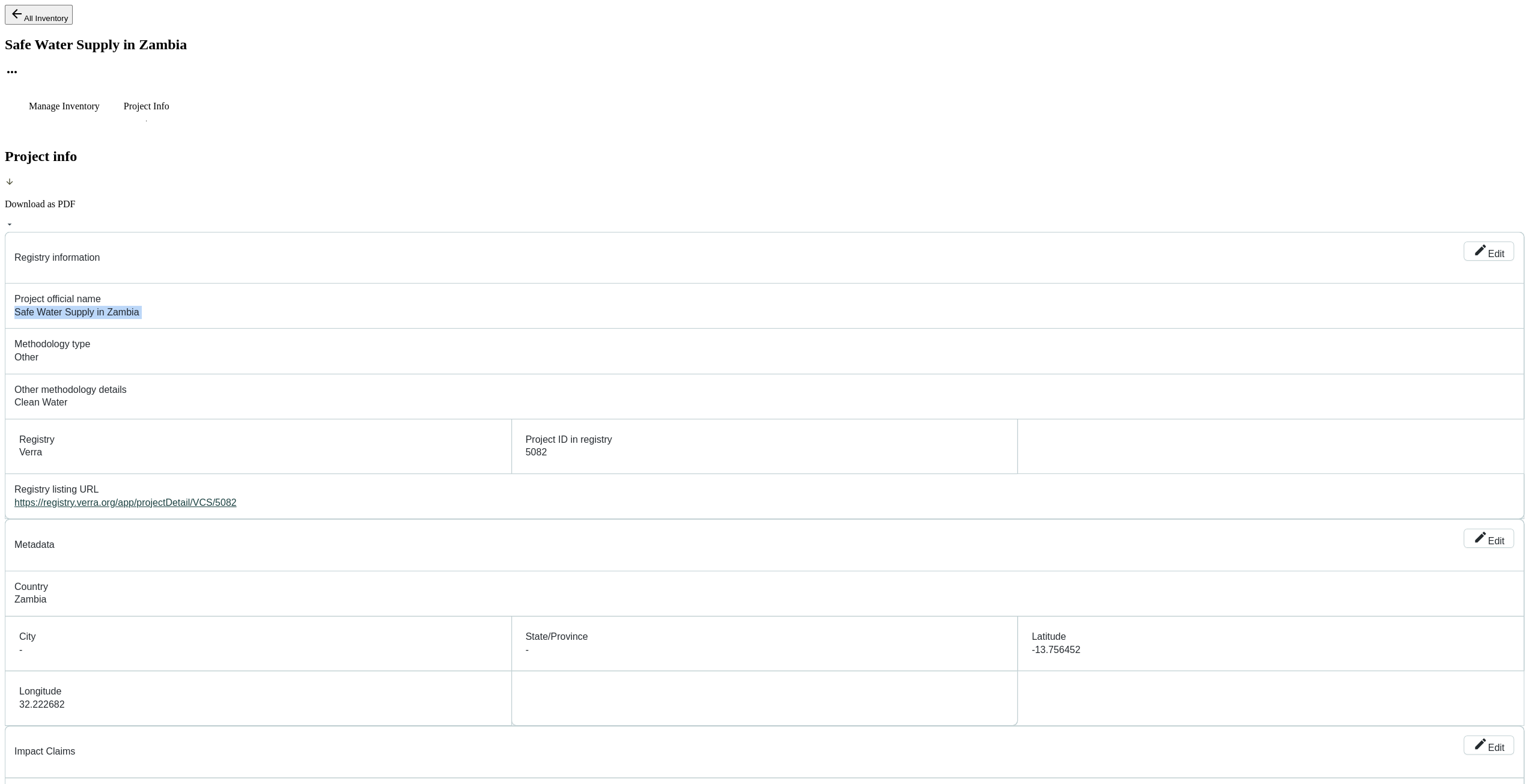 click on "Safe Water Supply in Zambia" at bounding box center [764, 312] 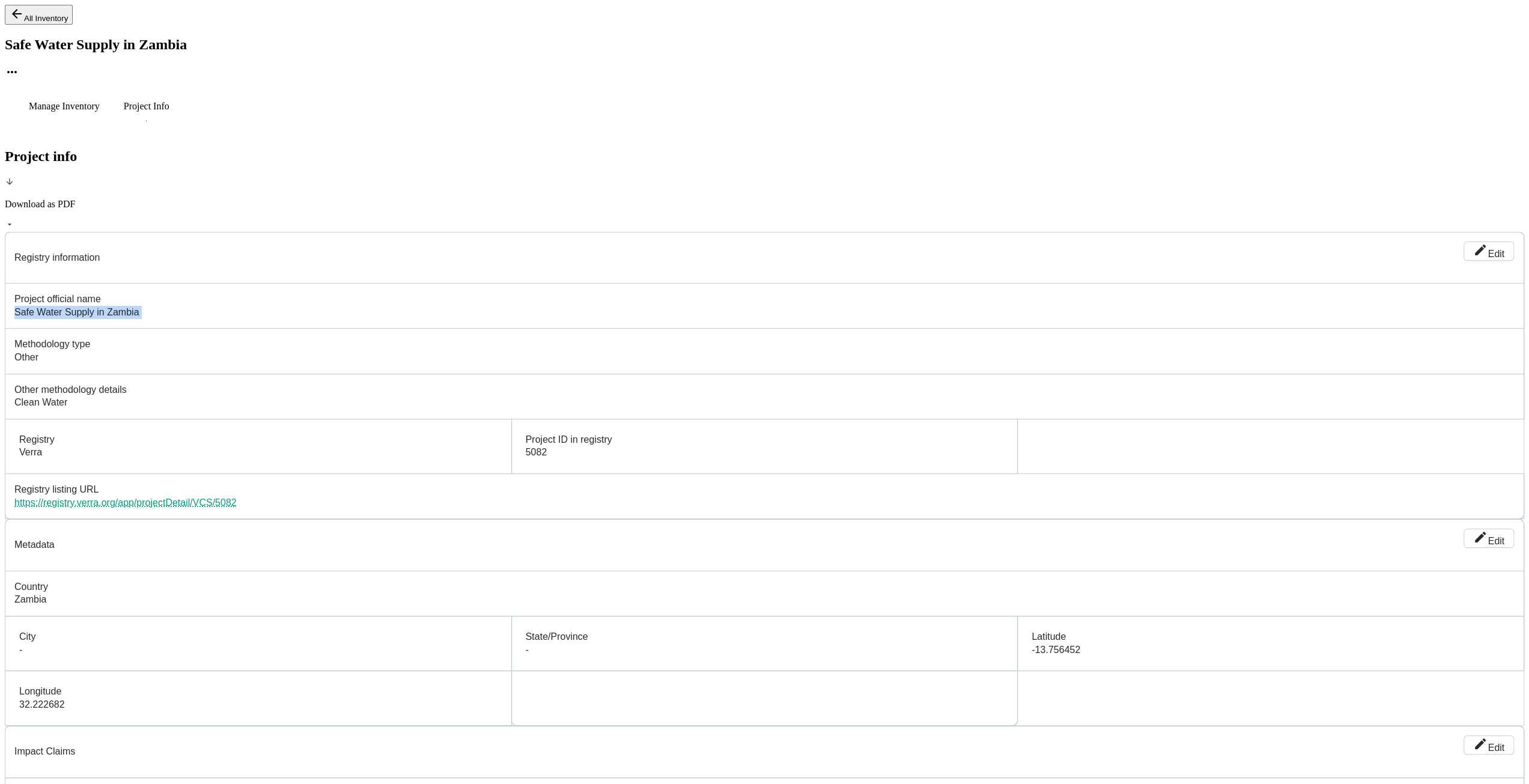 click on "https://registry.verra.org/app/projectDetail/VCS/5082" at bounding box center [126, 502] 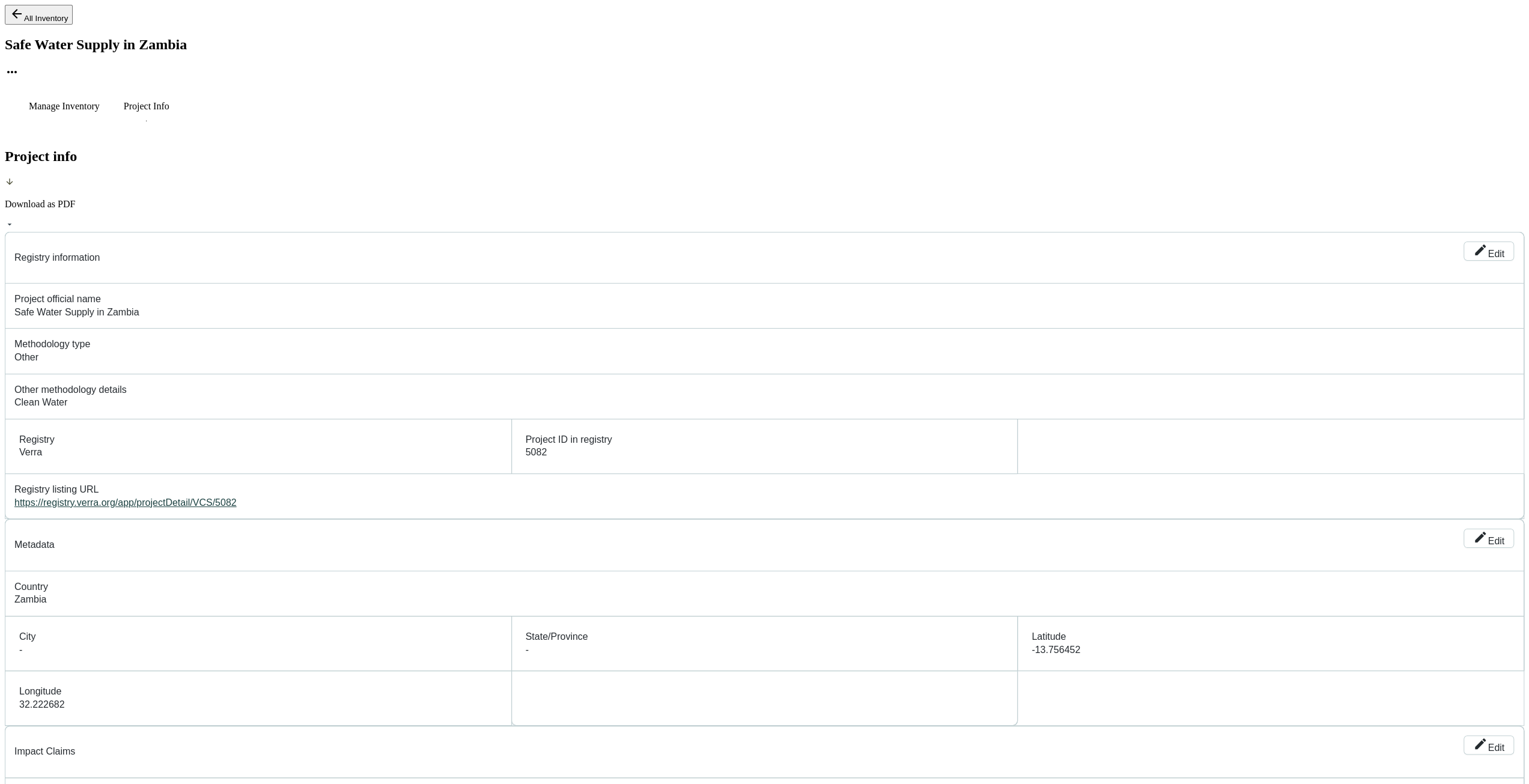 click on "[COUNTRY] [LATITUDE] [LONGITUDE]" at bounding box center (764, 669) 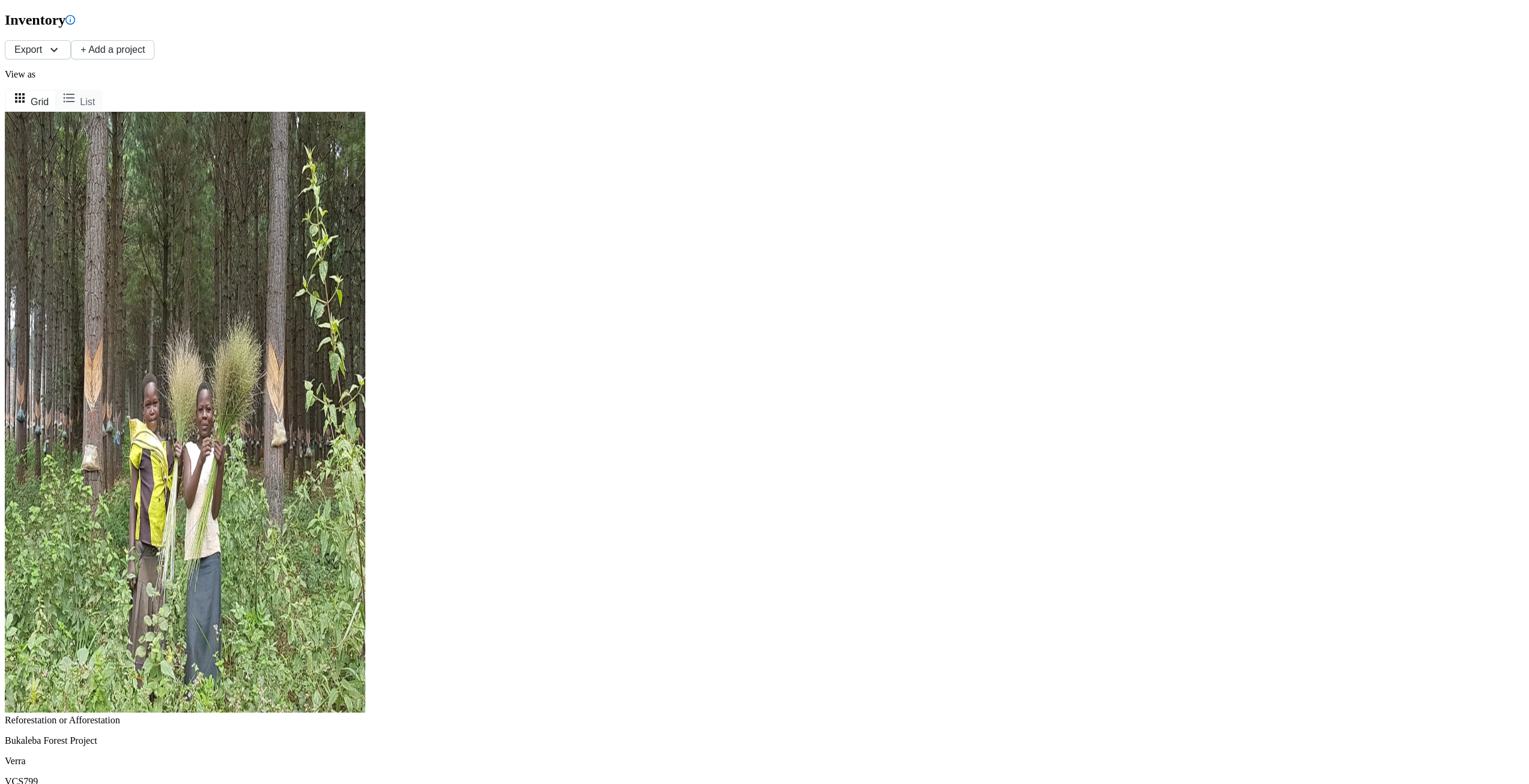 click on "Vichada Climate Reforestation Project (PAZ) Gold Standard GS4221" at bounding box center (764, 761) 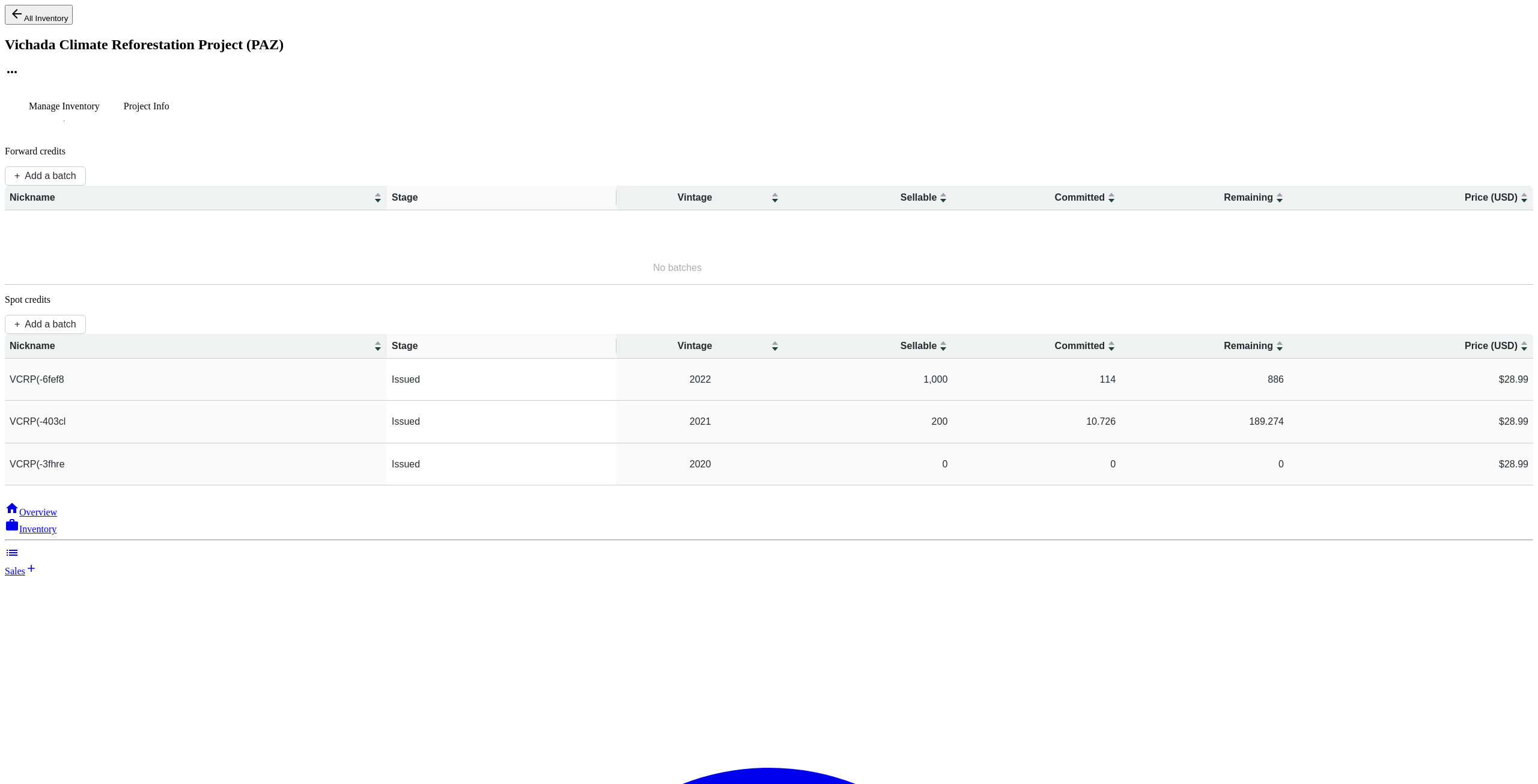 click on "Project Info" at bounding box center [64, 106] 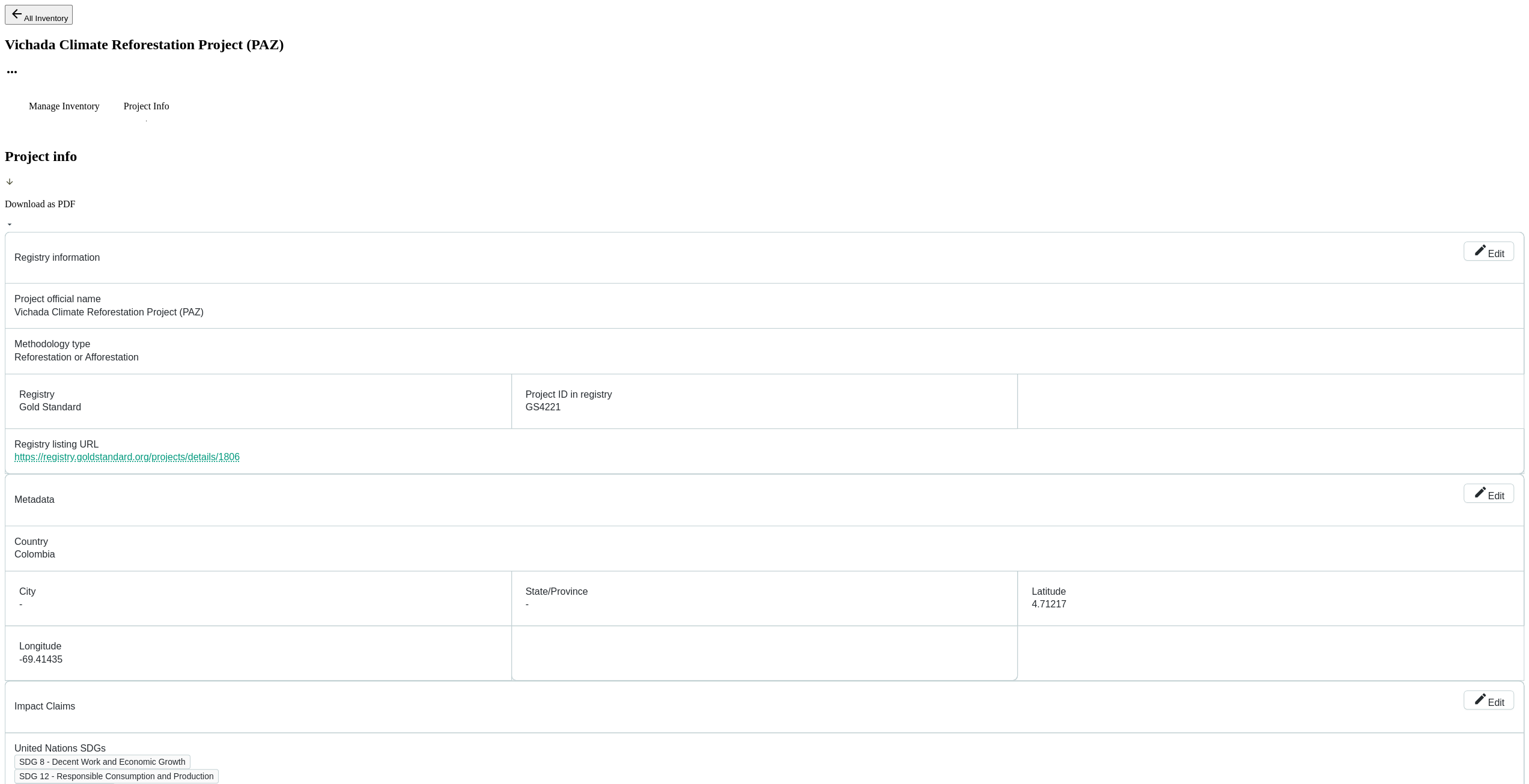 click on "https://registry.goldstandard.org/projects/details/1806" at bounding box center (127, 457) 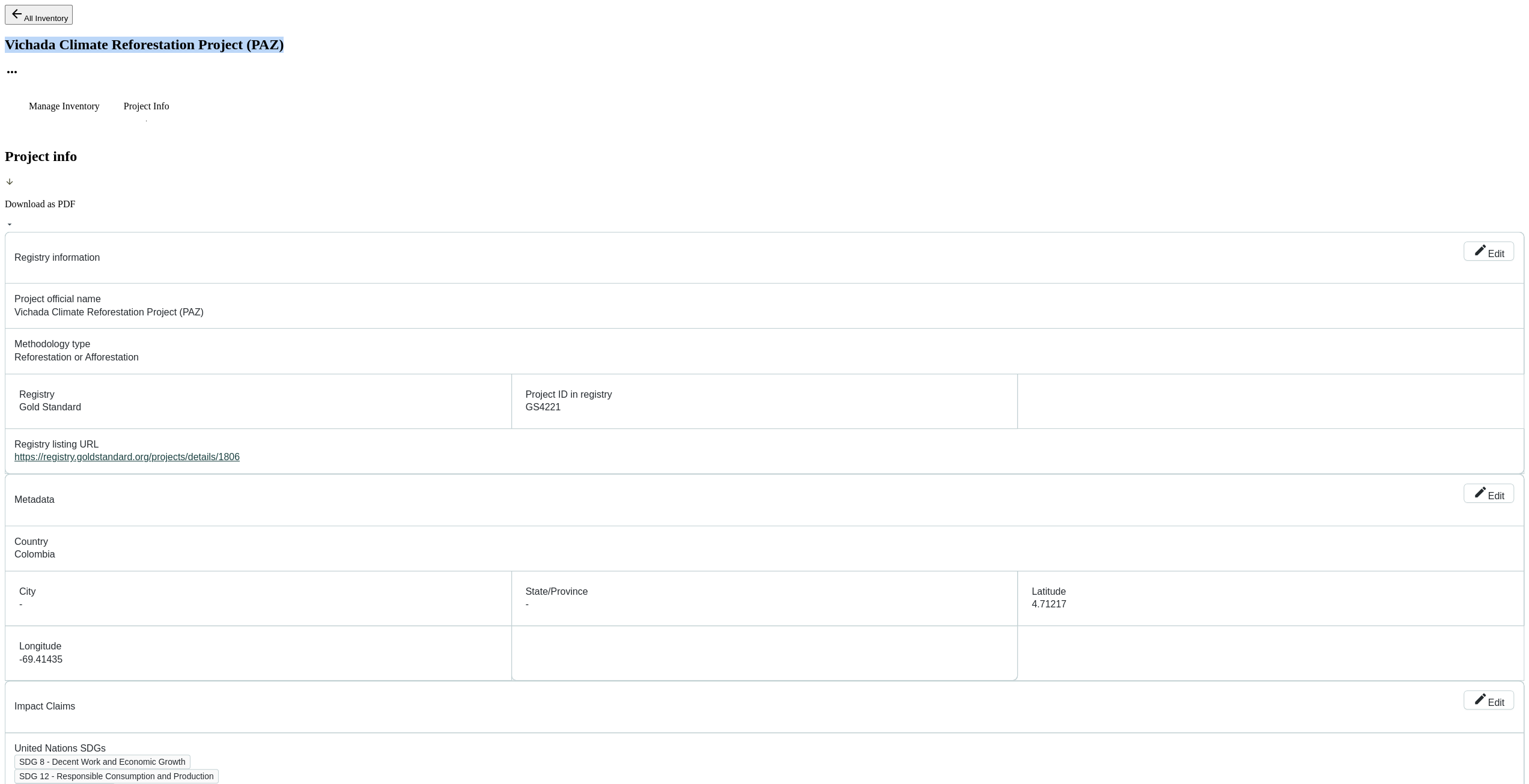 drag, startPoint x: 529, startPoint y: 55, endPoint x: 172, endPoint y: 52, distance: 357.0126 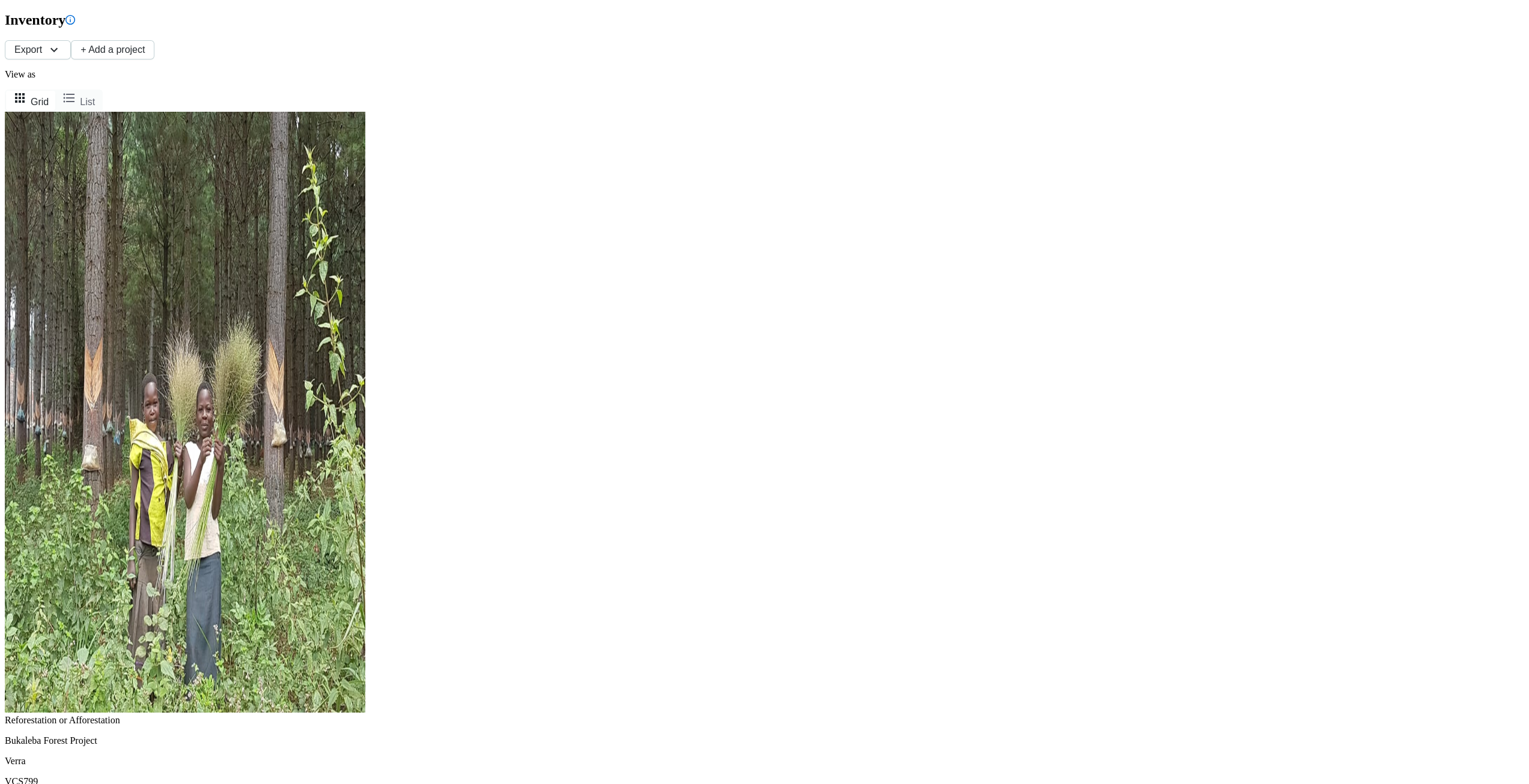 click on "Cerro Patacón Landfill Gas Usage" at bounding box center [764, 741] 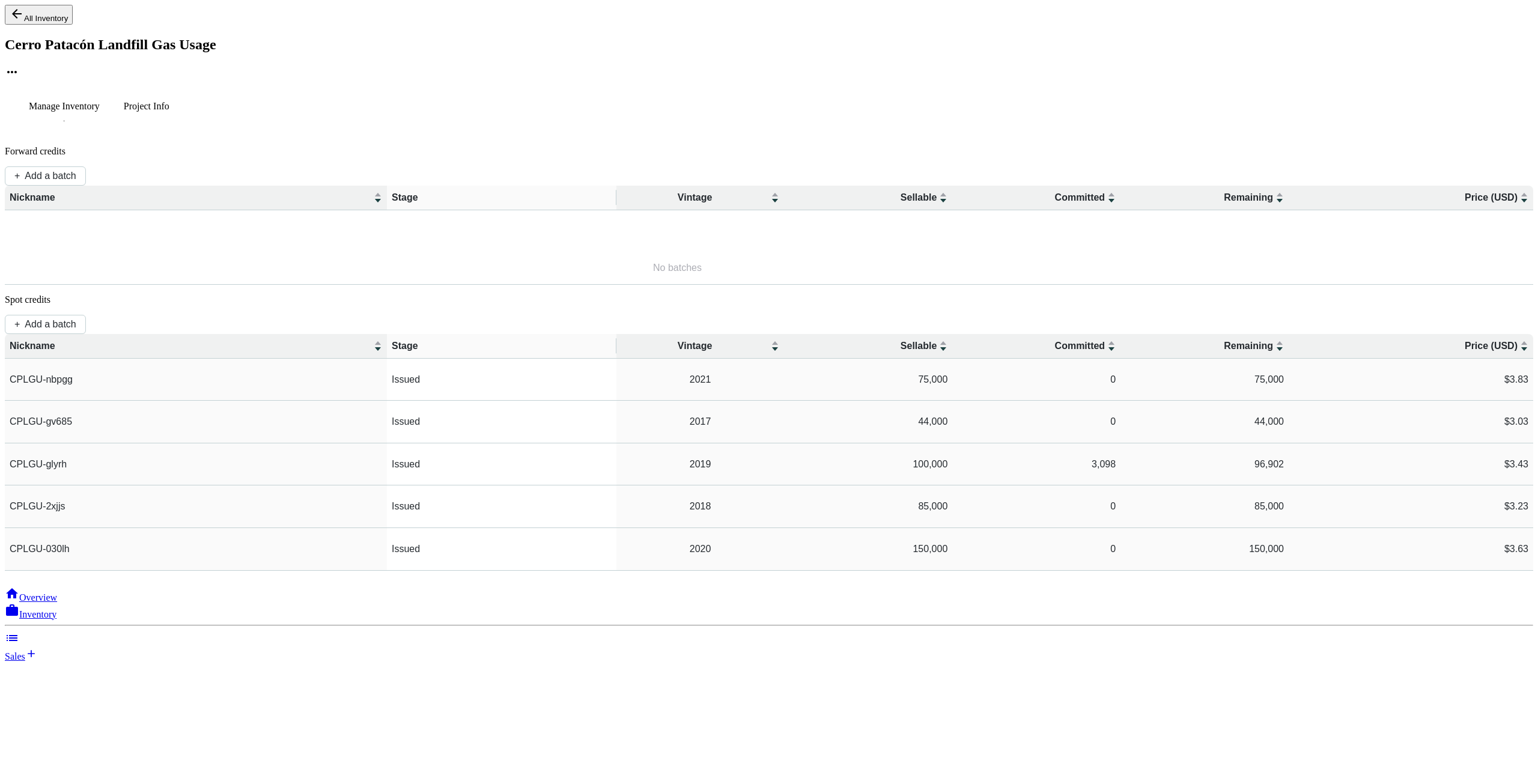 click on "Project Info" at bounding box center [64, 106] 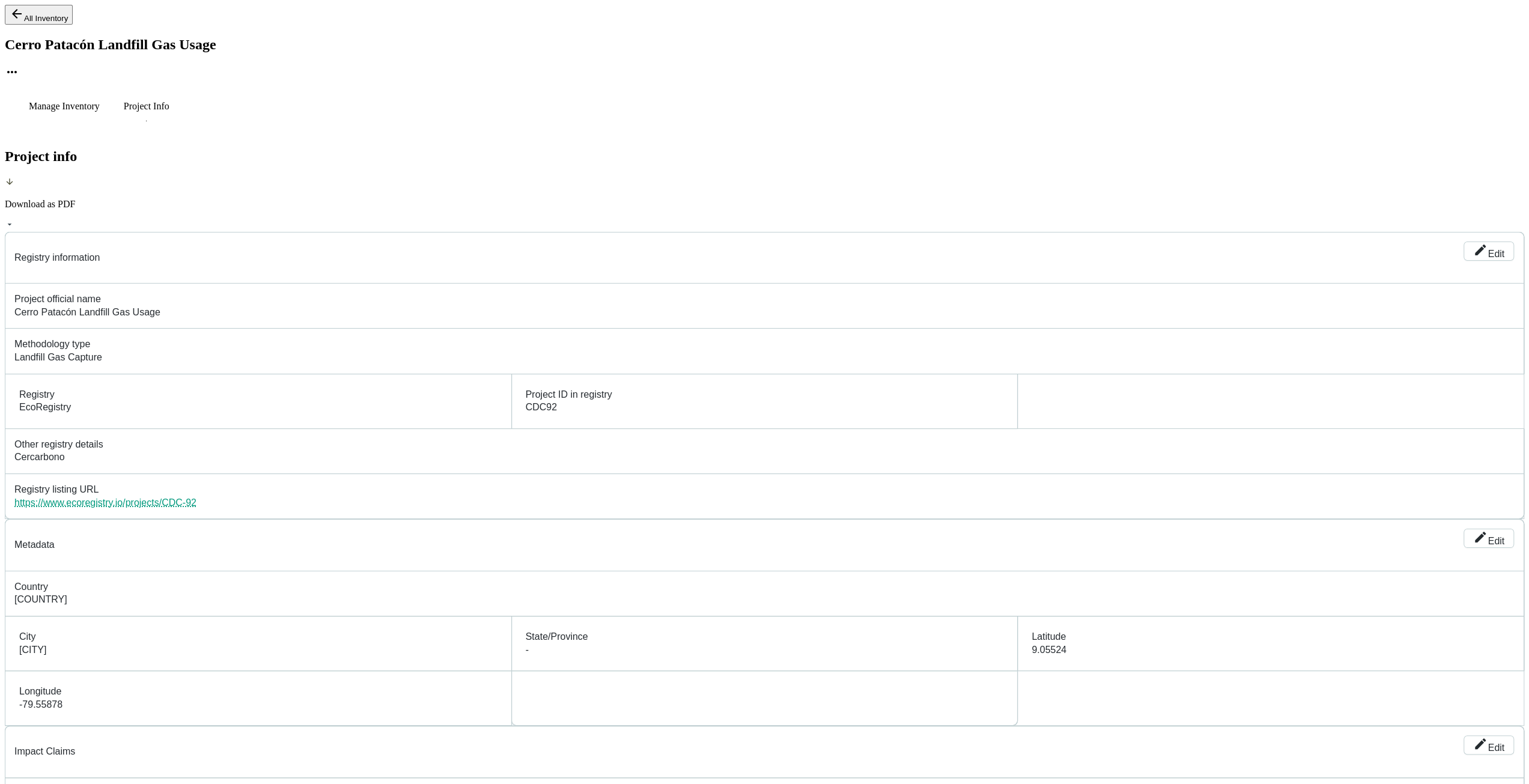 click on "https://www.ecoregistry.io/projects/CDC-92" at bounding box center [105, 502] 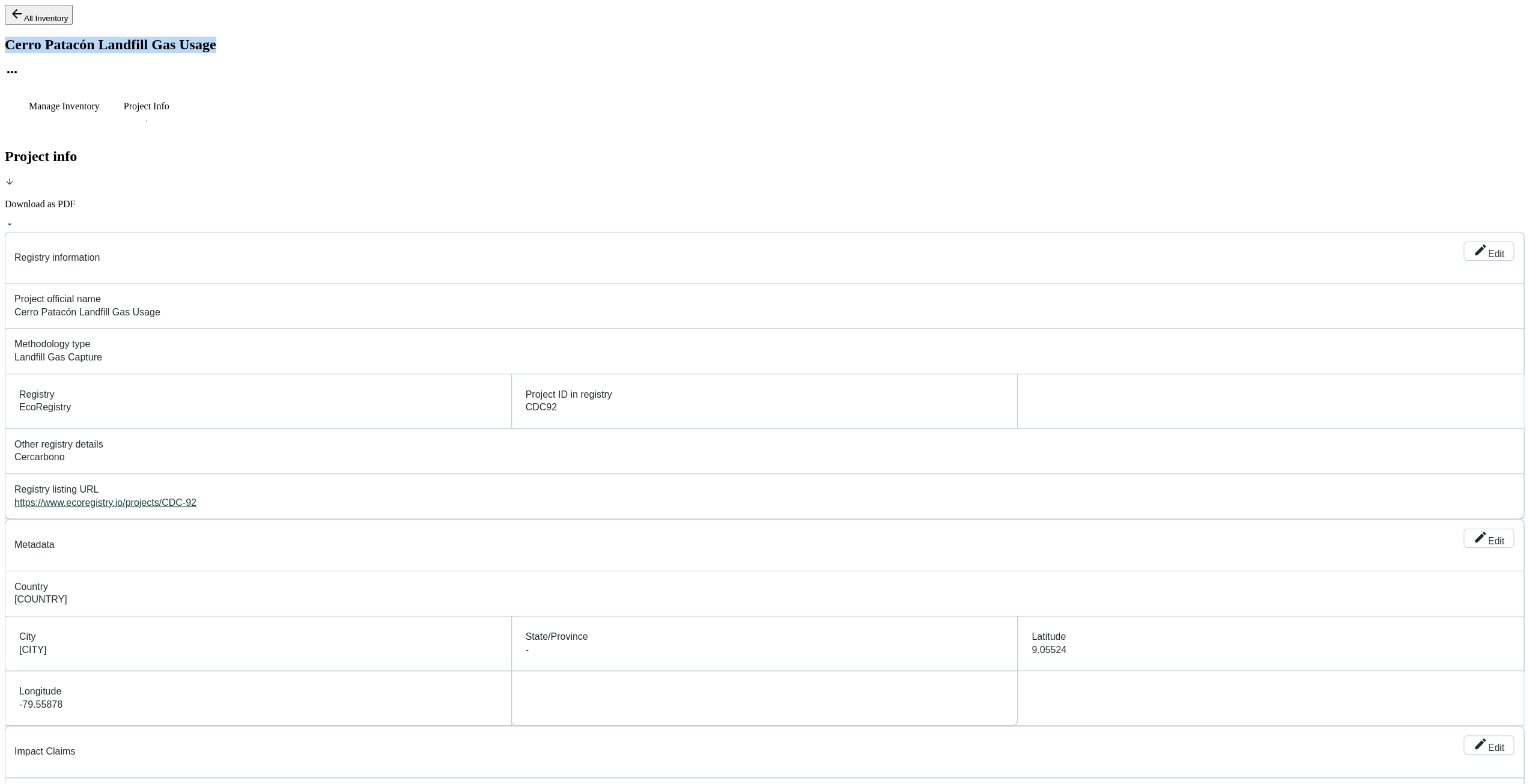 drag, startPoint x: 447, startPoint y: 56, endPoint x: 168, endPoint y: 53, distance: 279.01613 